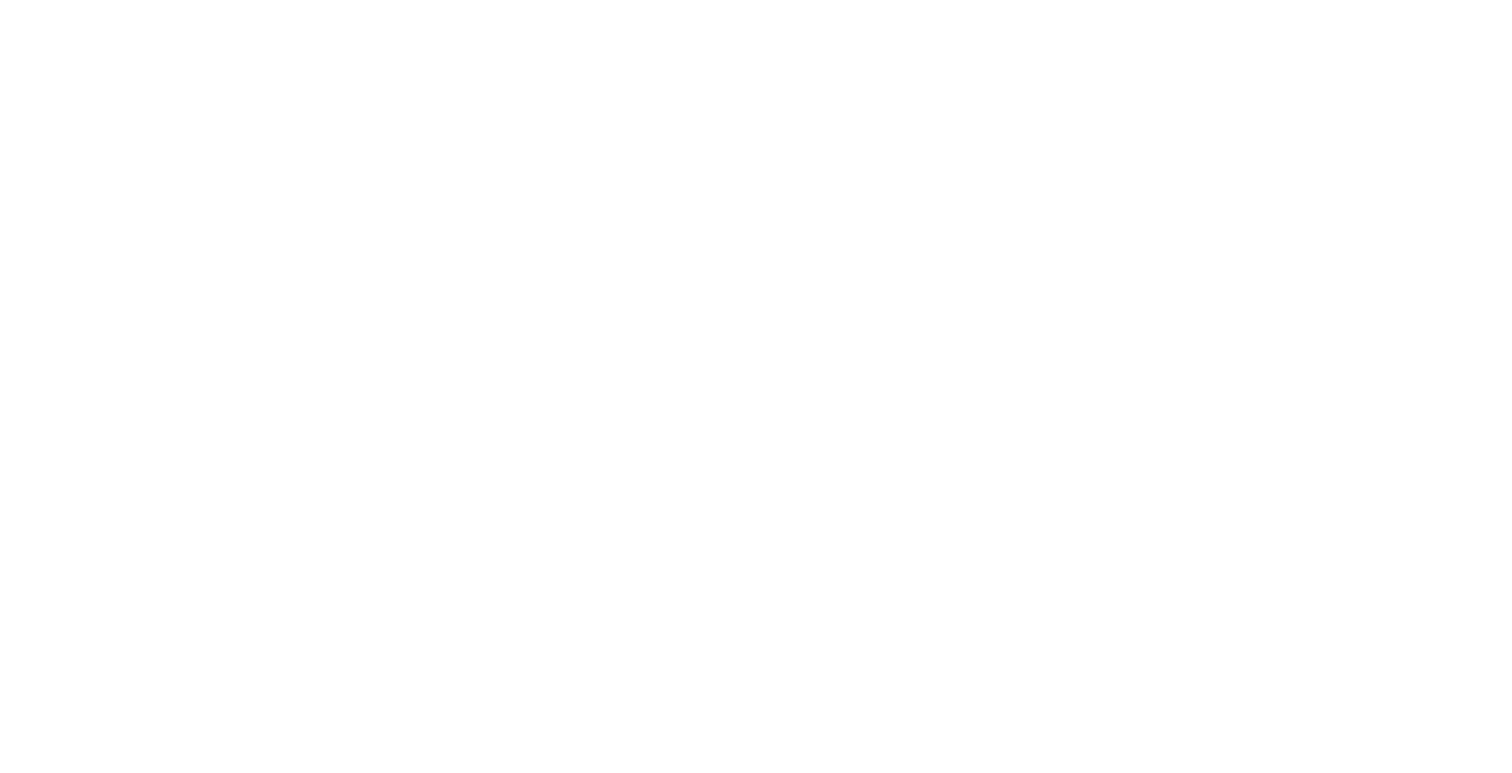 scroll, scrollTop: 0, scrollLeft: 0, axis: both 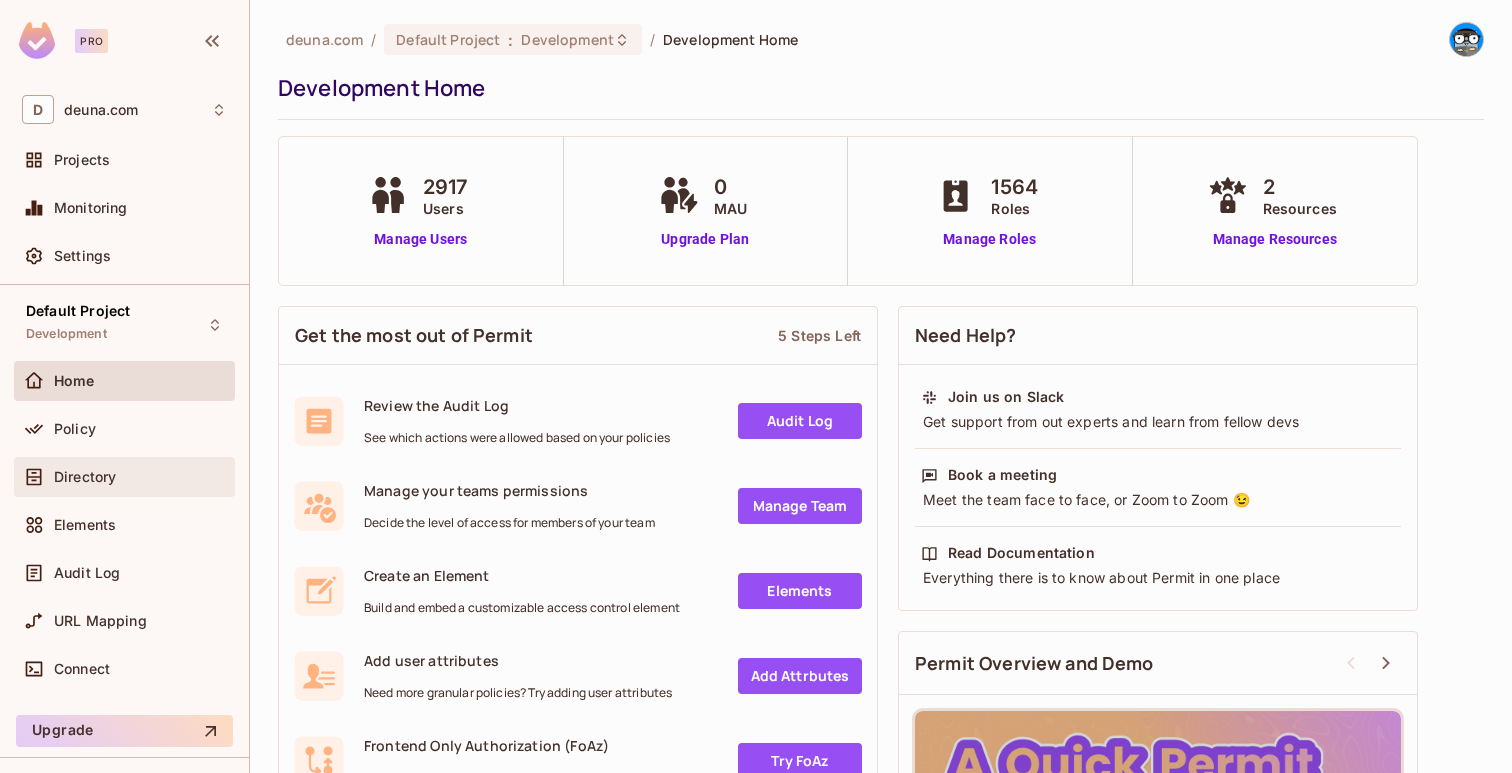 click on "Directory" at bounding box center [140, 477] 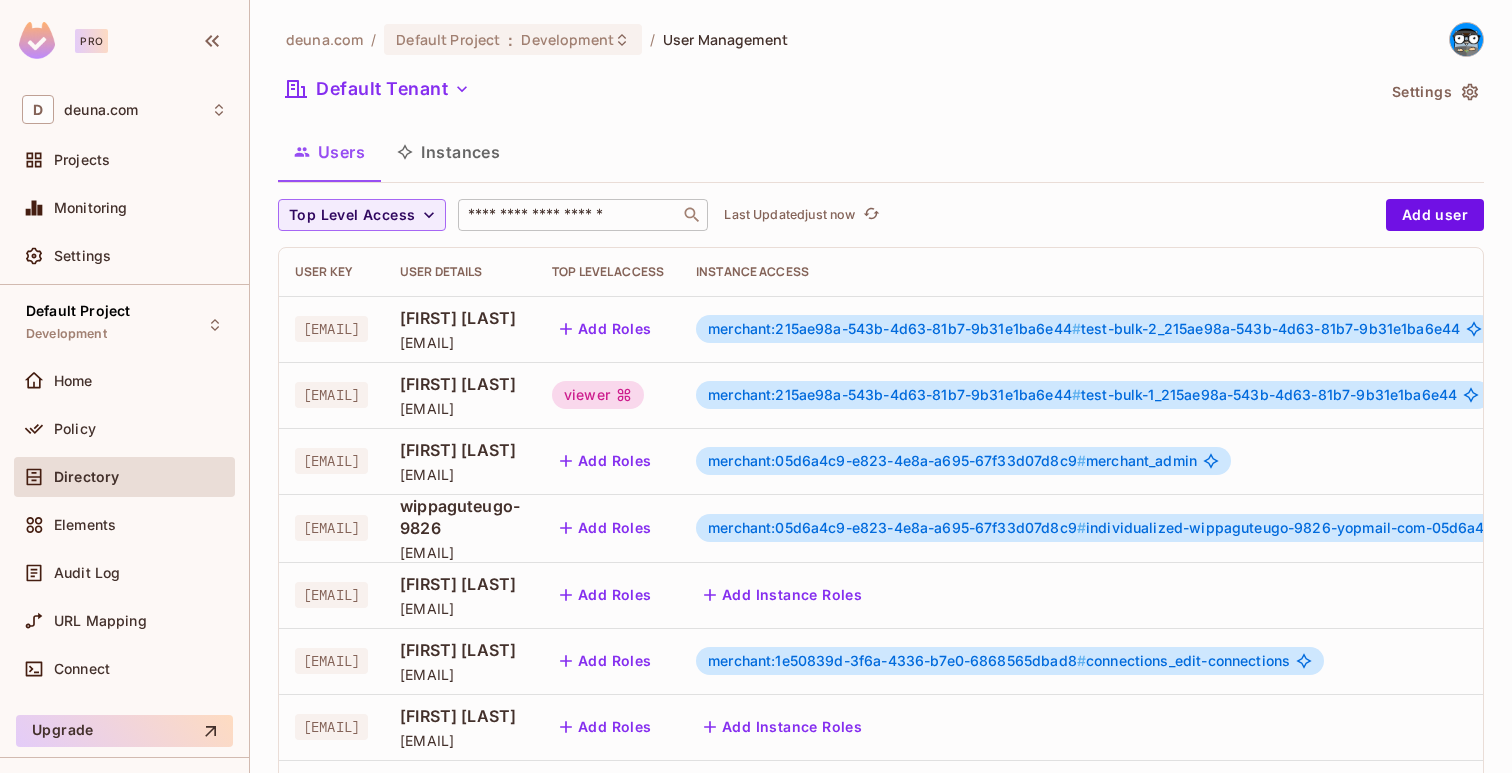 click on "​" at bounding box center (583, 215) 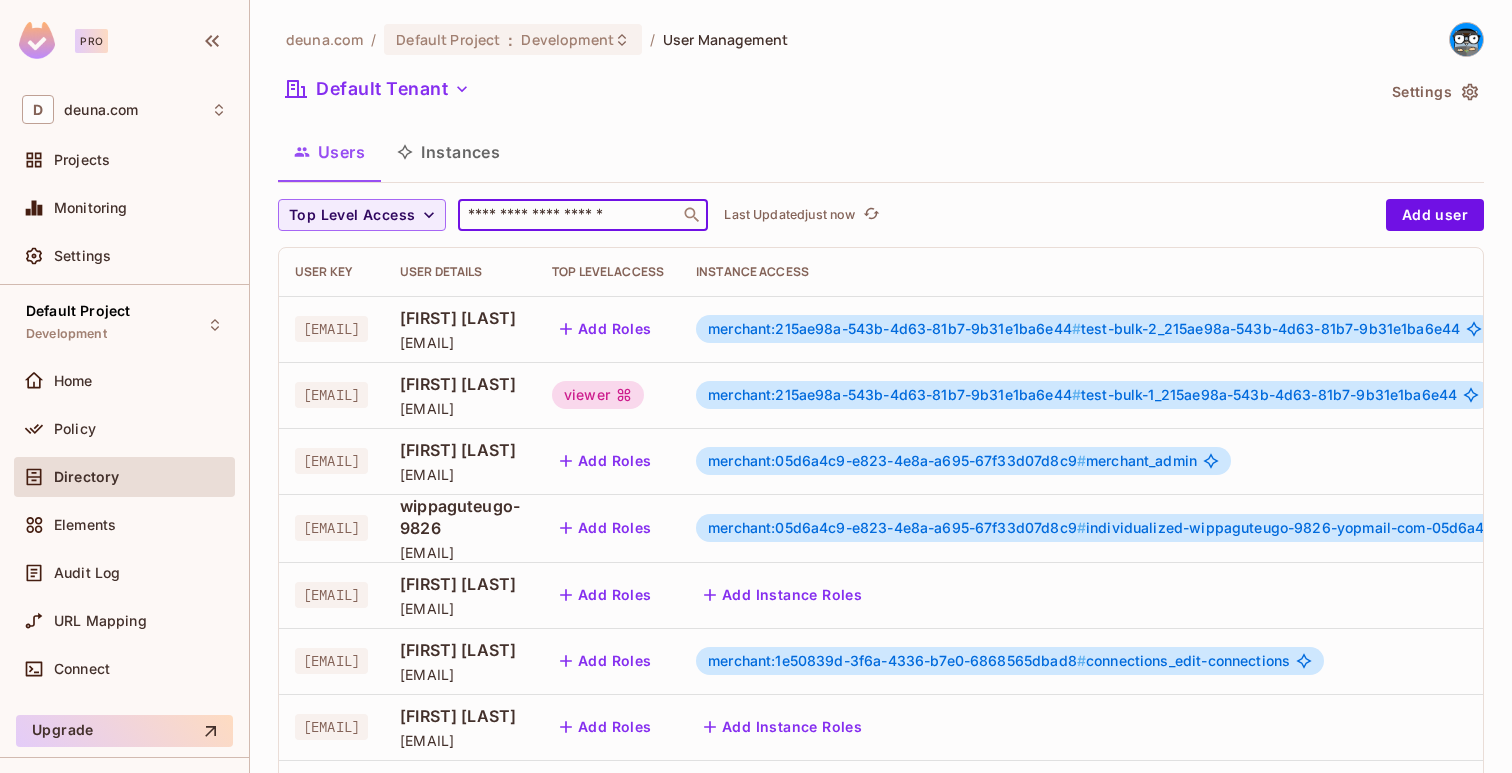 paste on "**********" 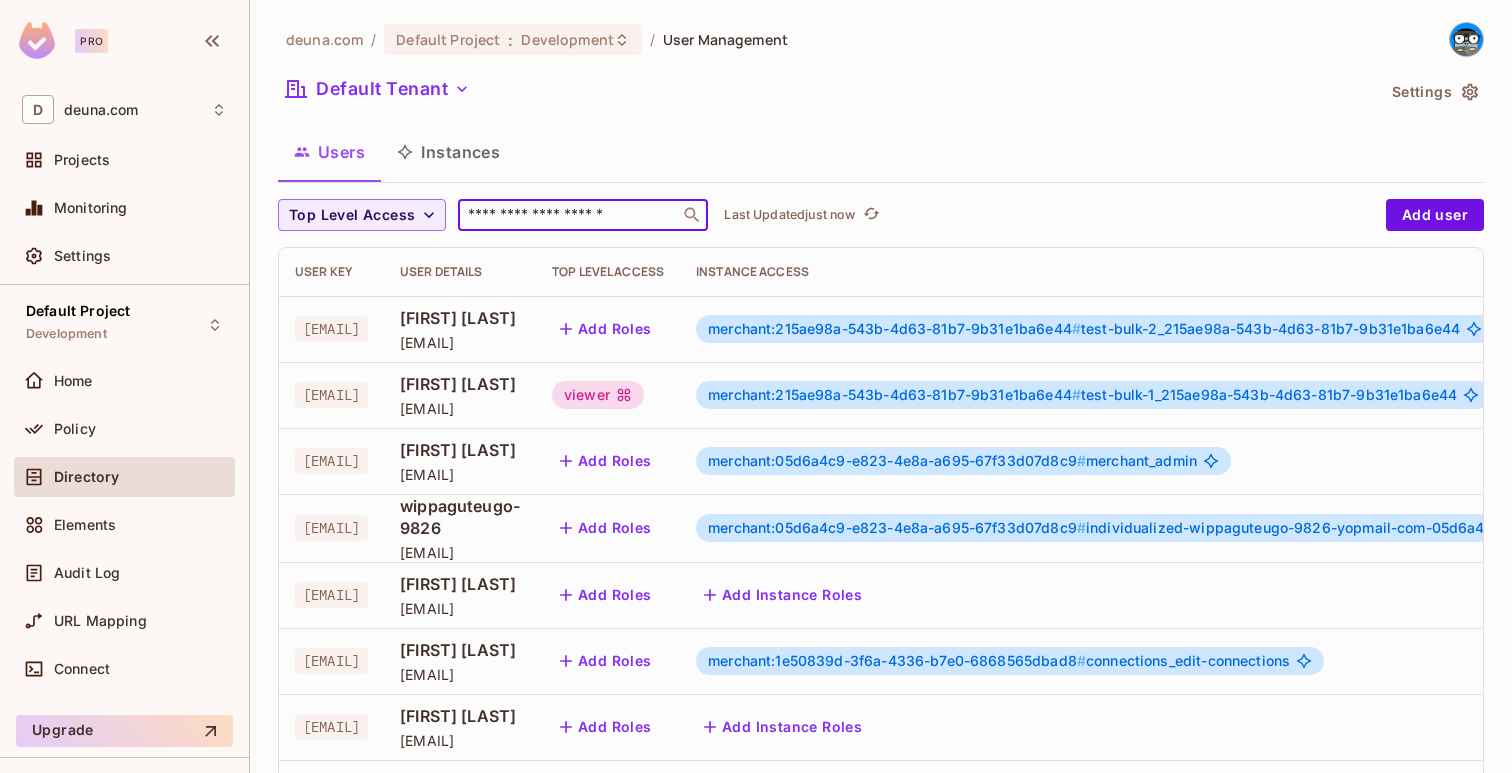 type on "**********" 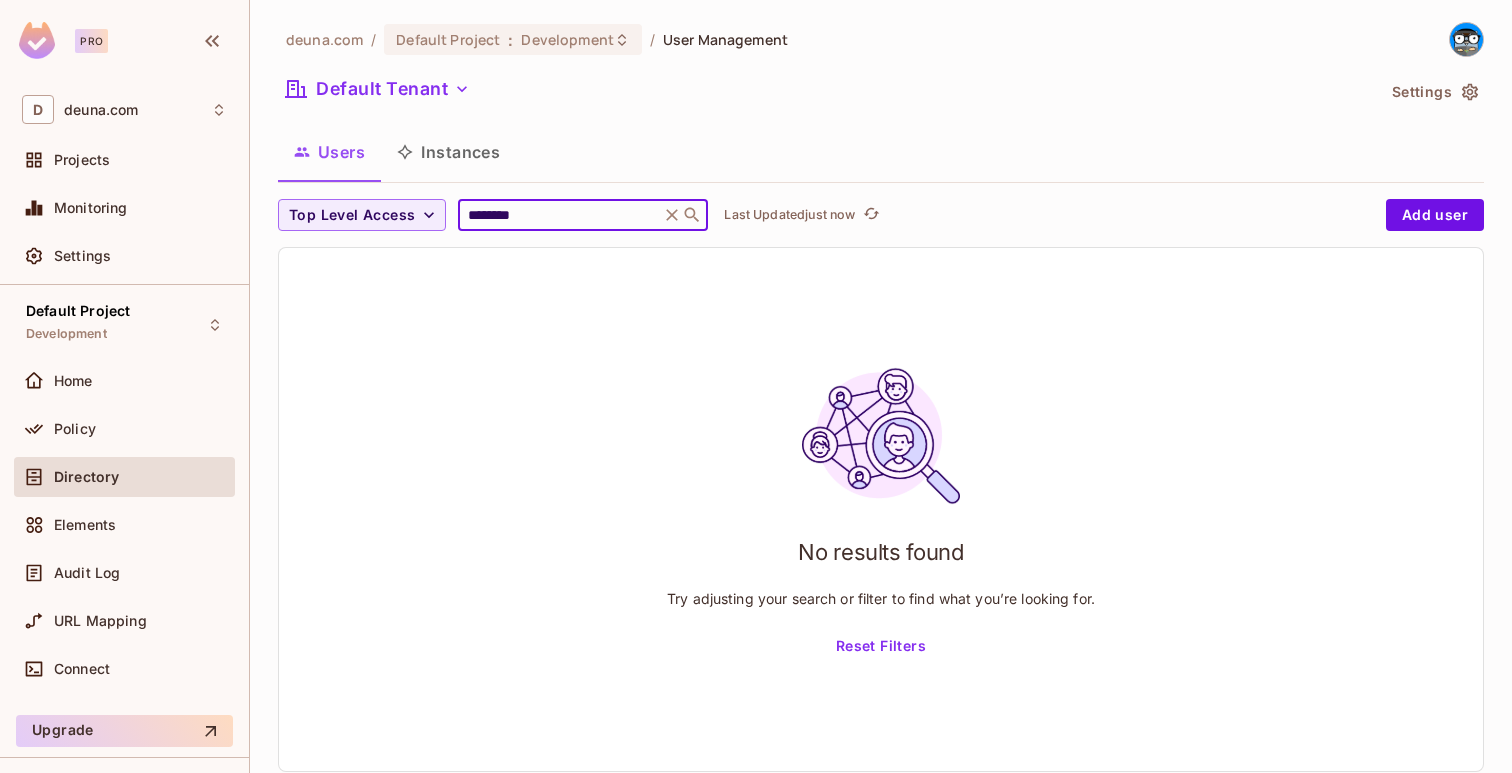 type on "********" 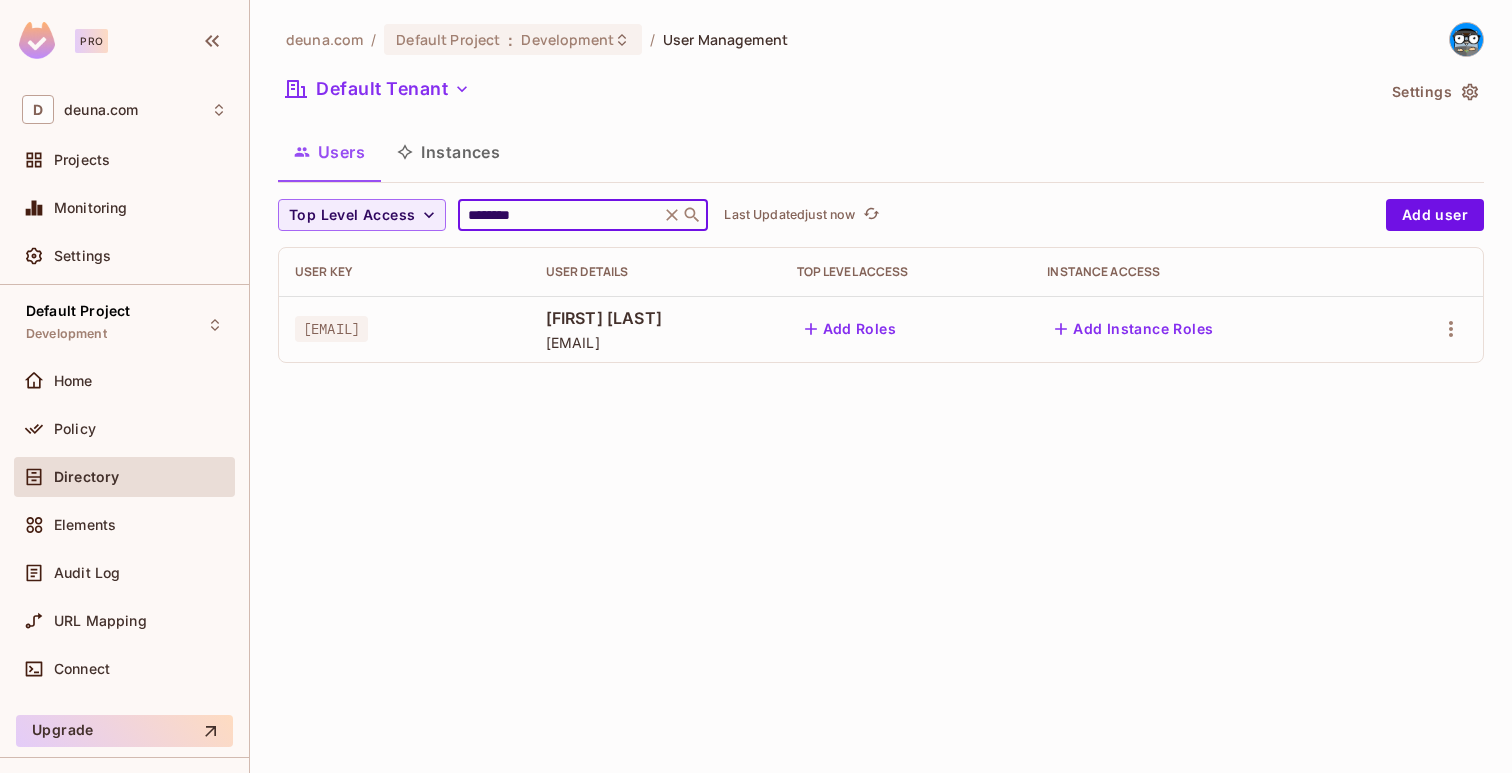 click on "Add Instance Roles" at bounding box center [1134, 329] 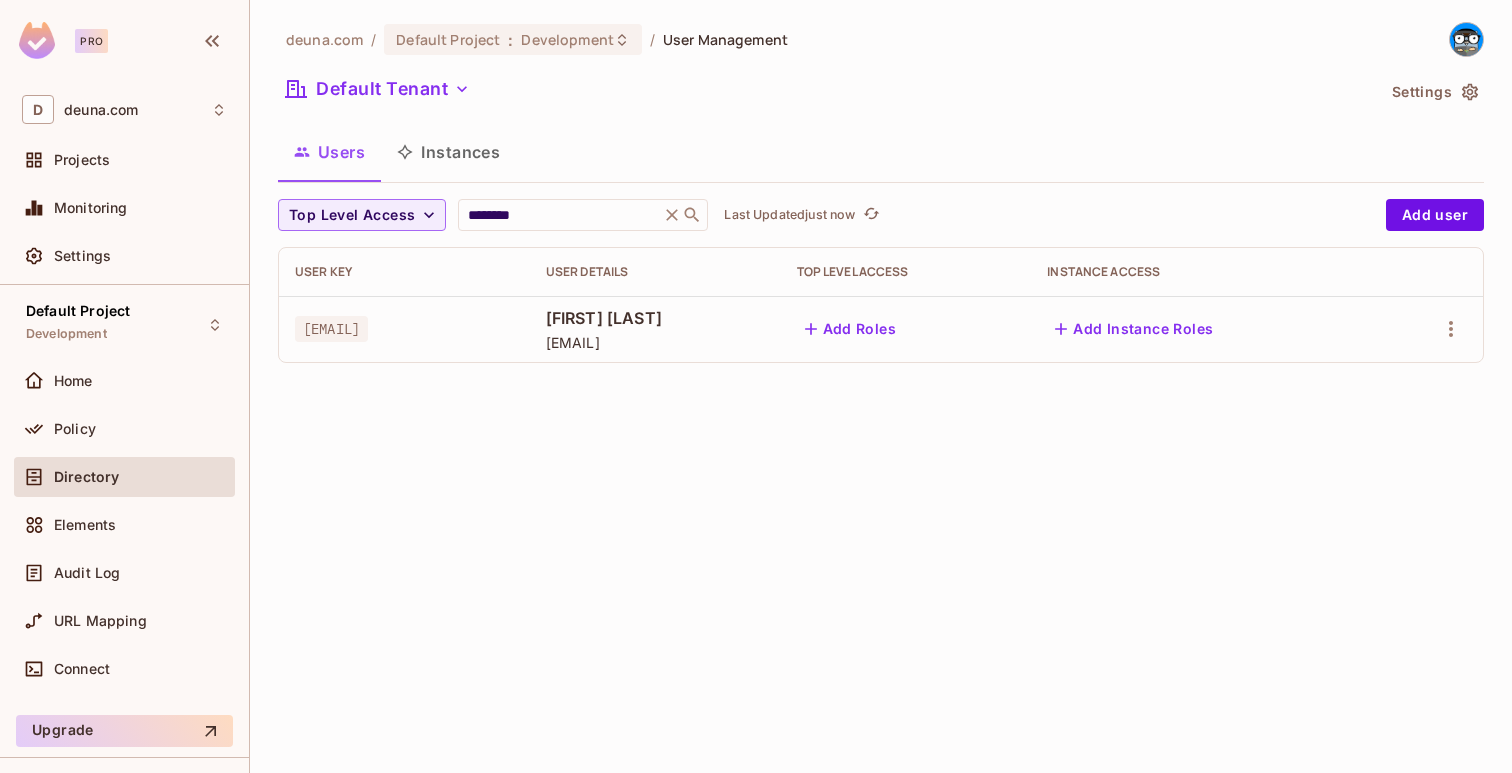 click on "Add Instance Roles" at bounding box center [1134, 329] 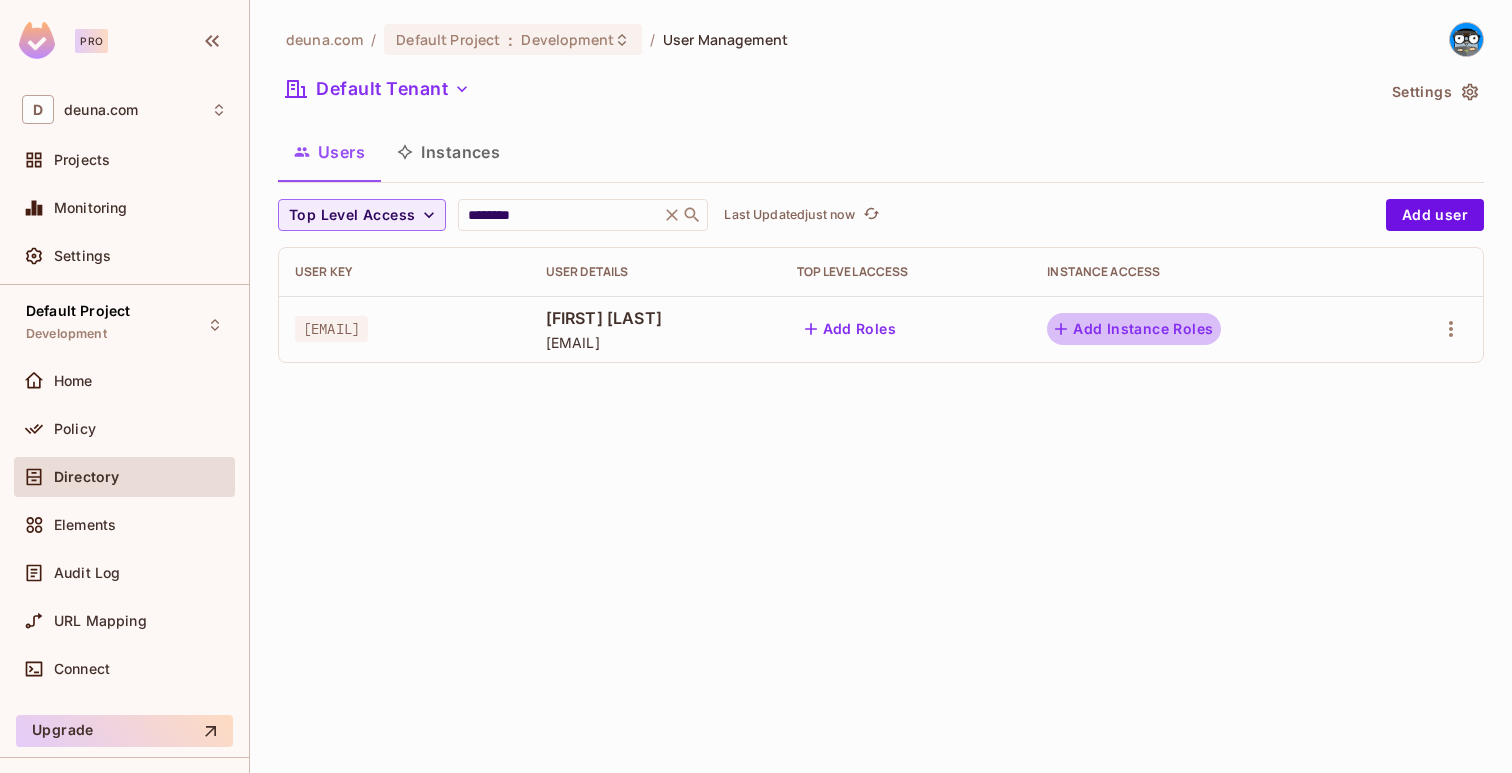 click on "Add Instance Roles" at bounding box center (1134, 329) 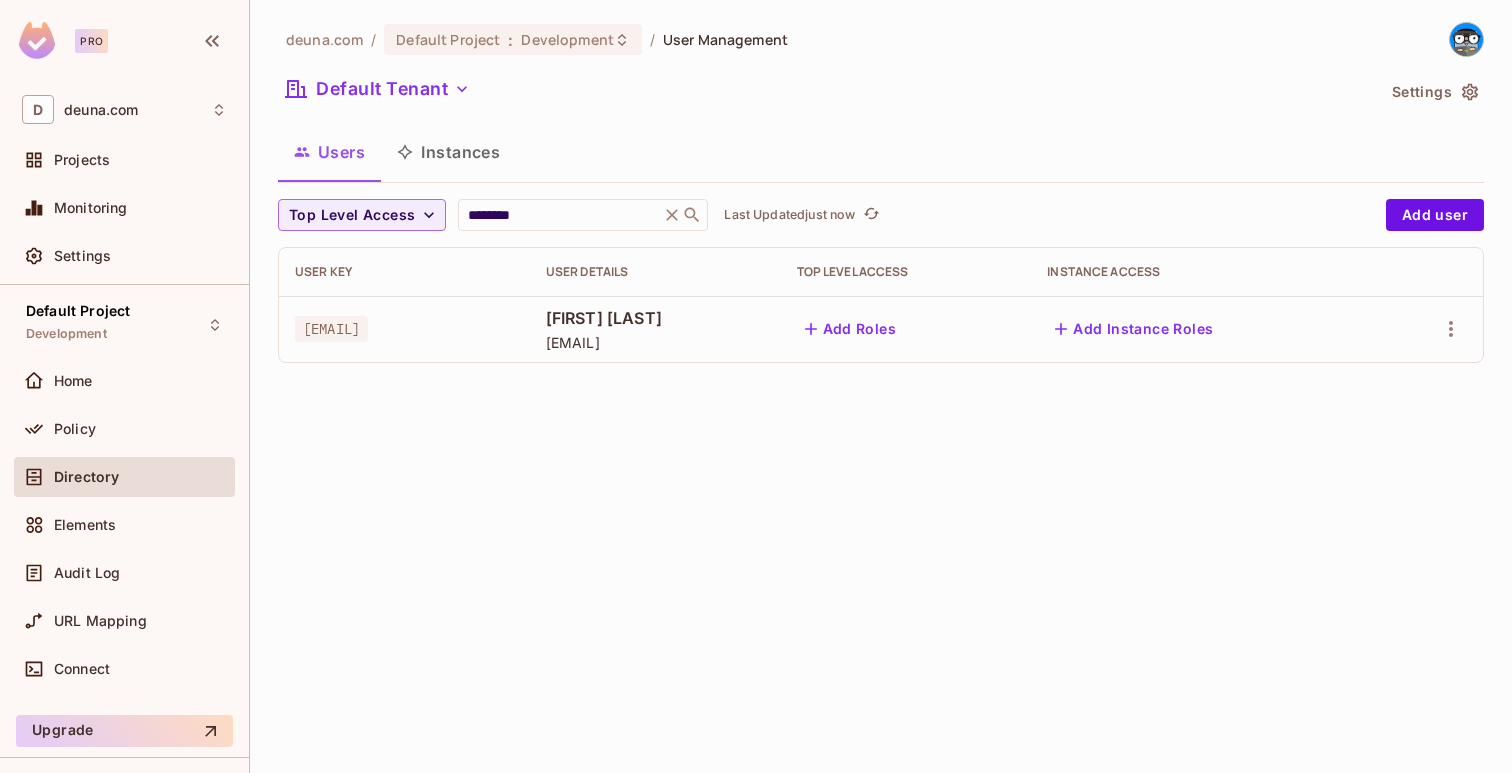 type 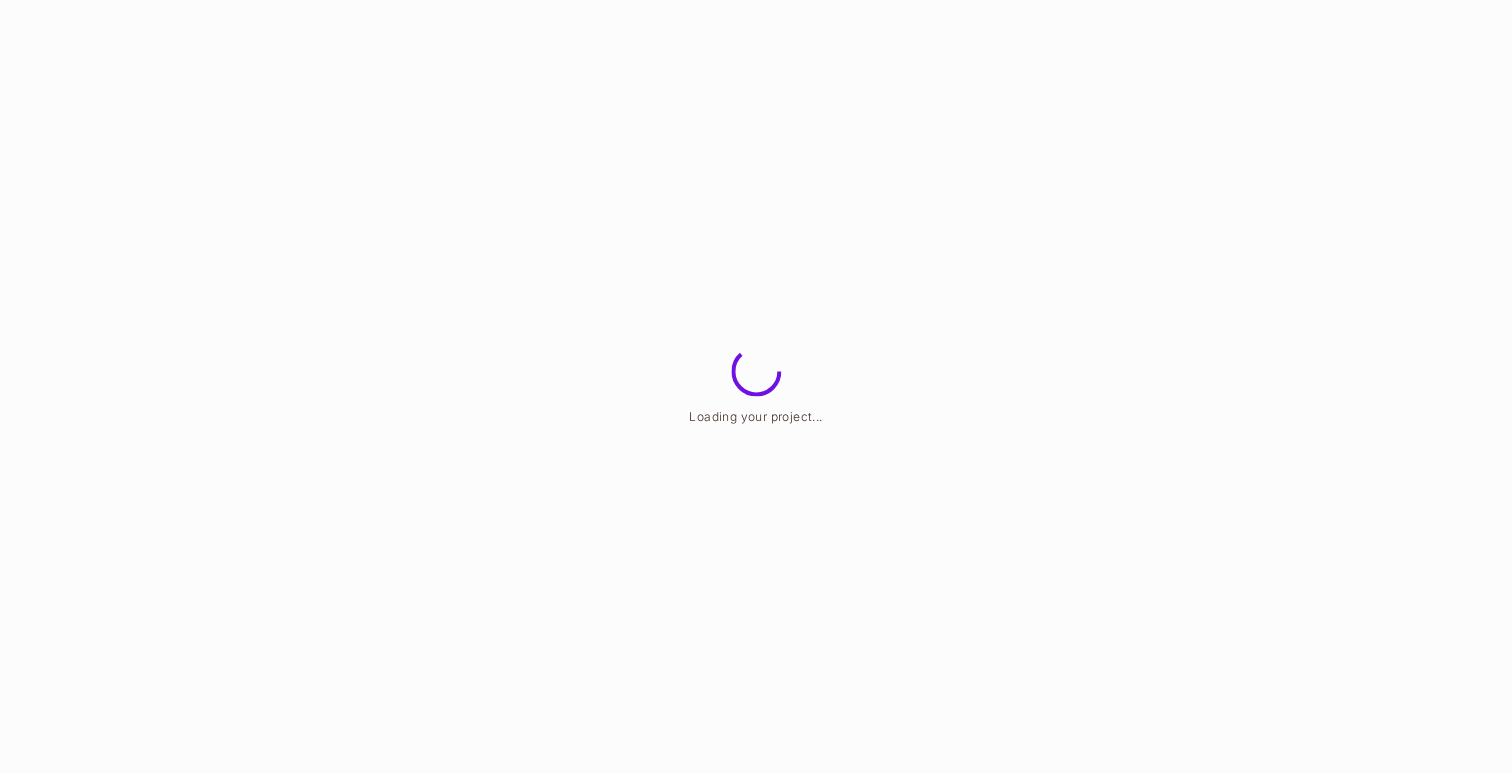 scroll, scrollTop: 0, scrollLeft: 0, axis: both 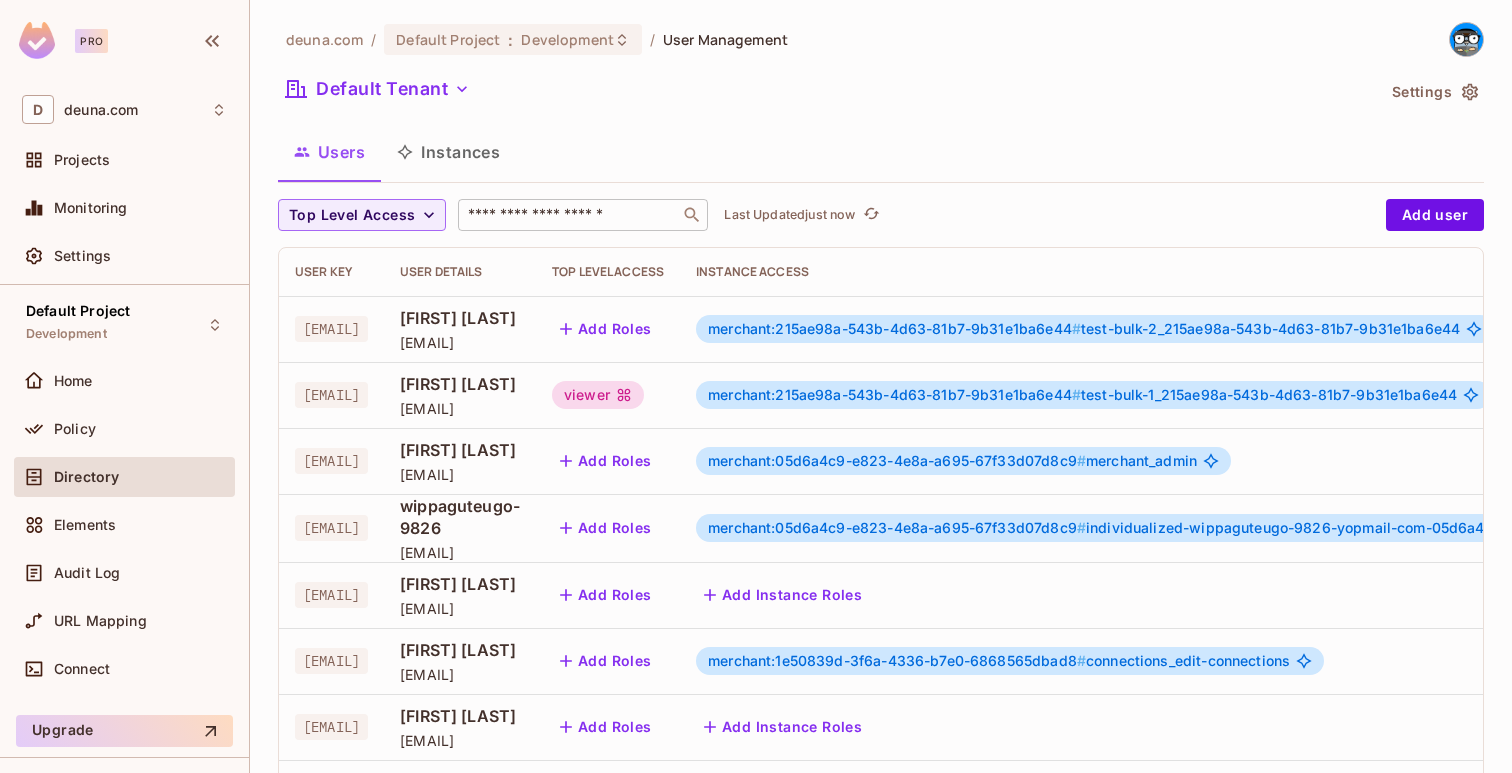 click at bounding box center [569, 215] 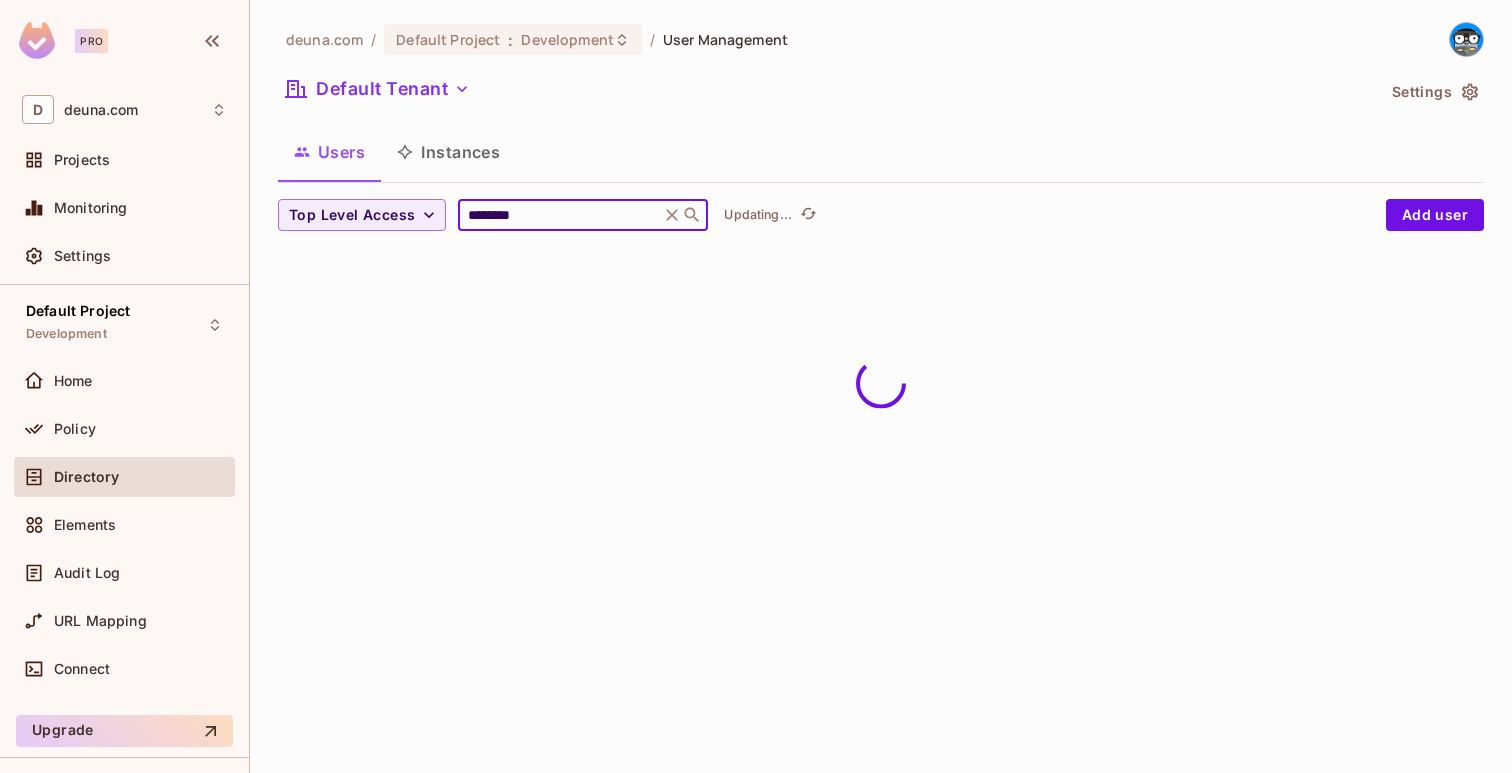 type on "********" 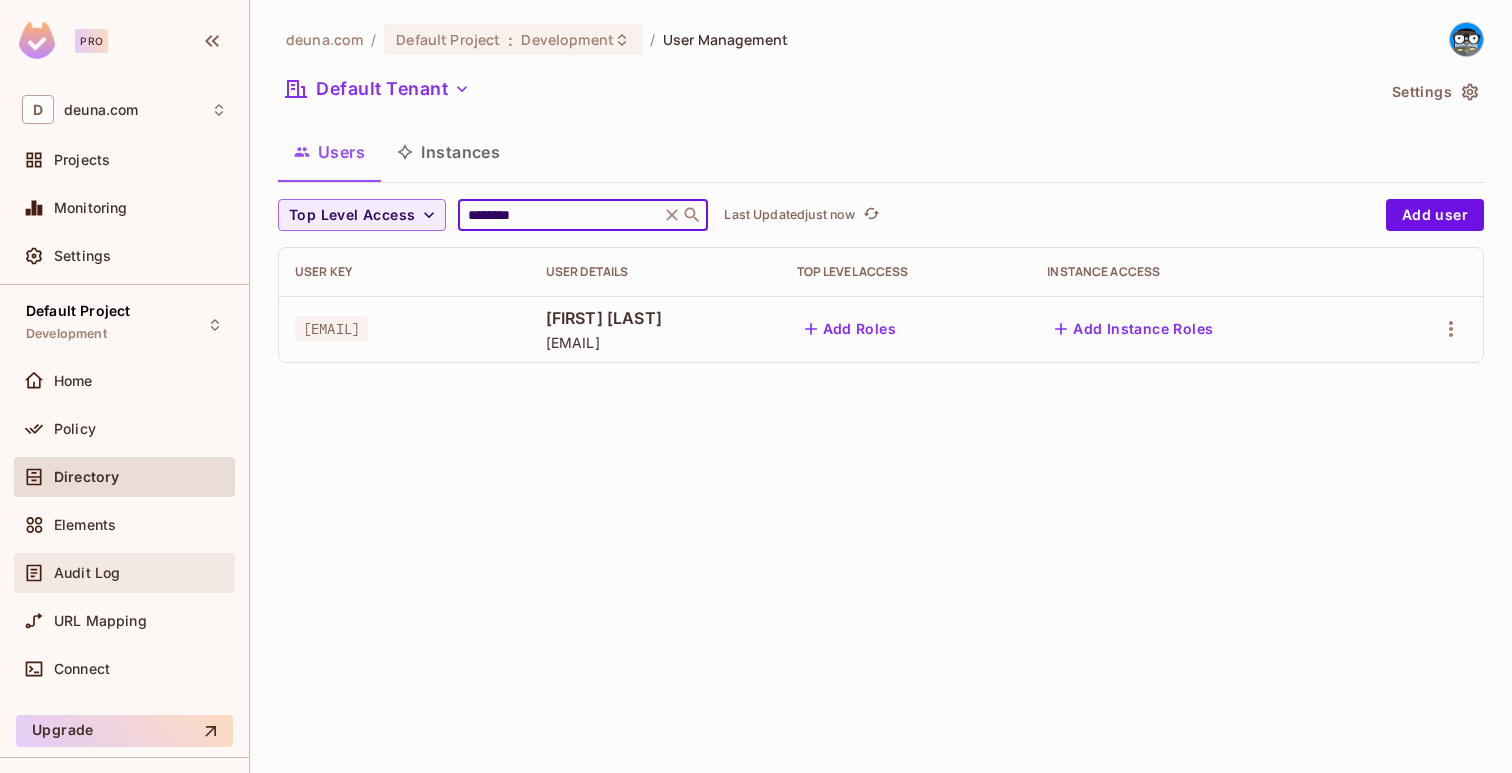 scroll, scrollTop: 48, scrollLeft: 0, axis: vertical 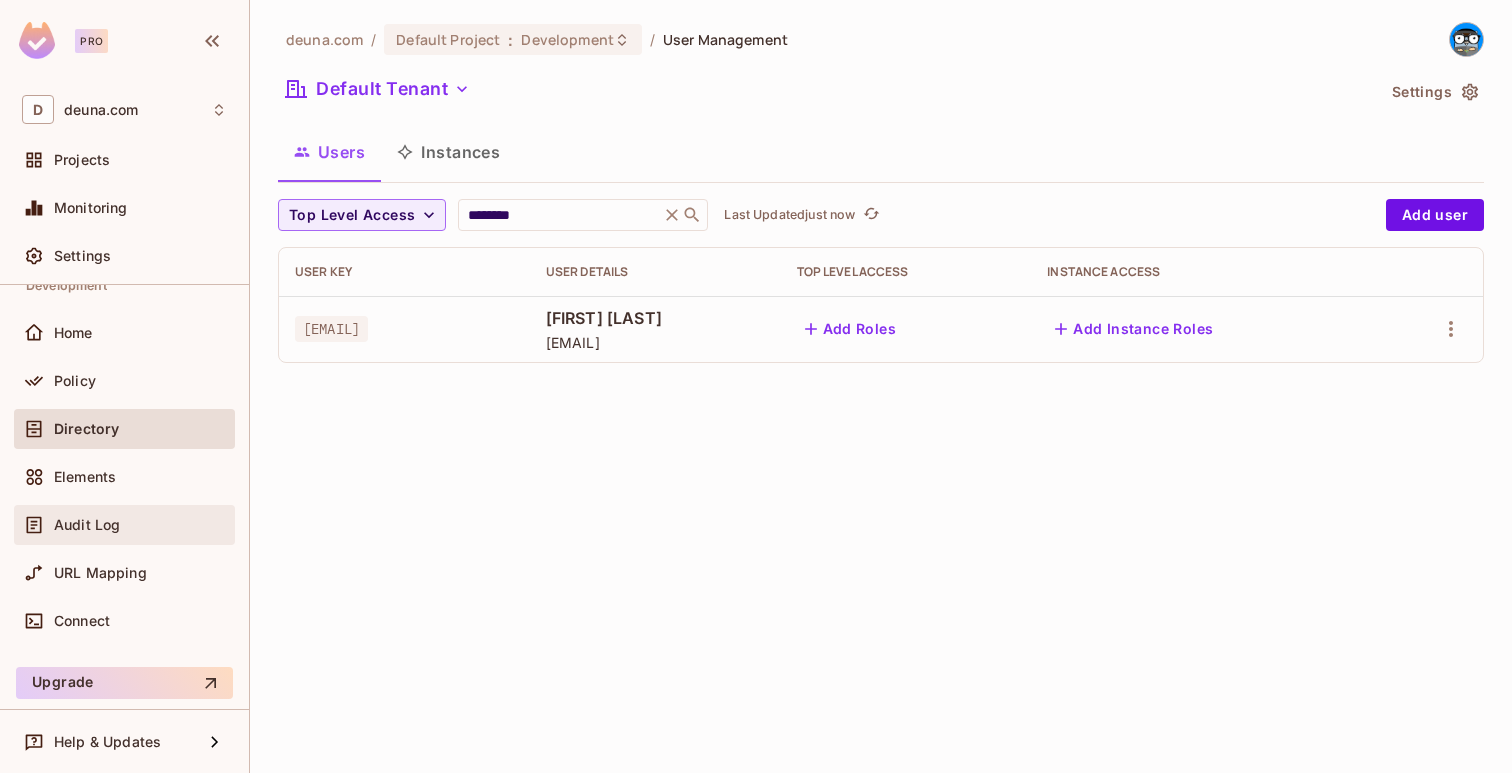 click on "Audit Log" at bounding box center (87, 525) 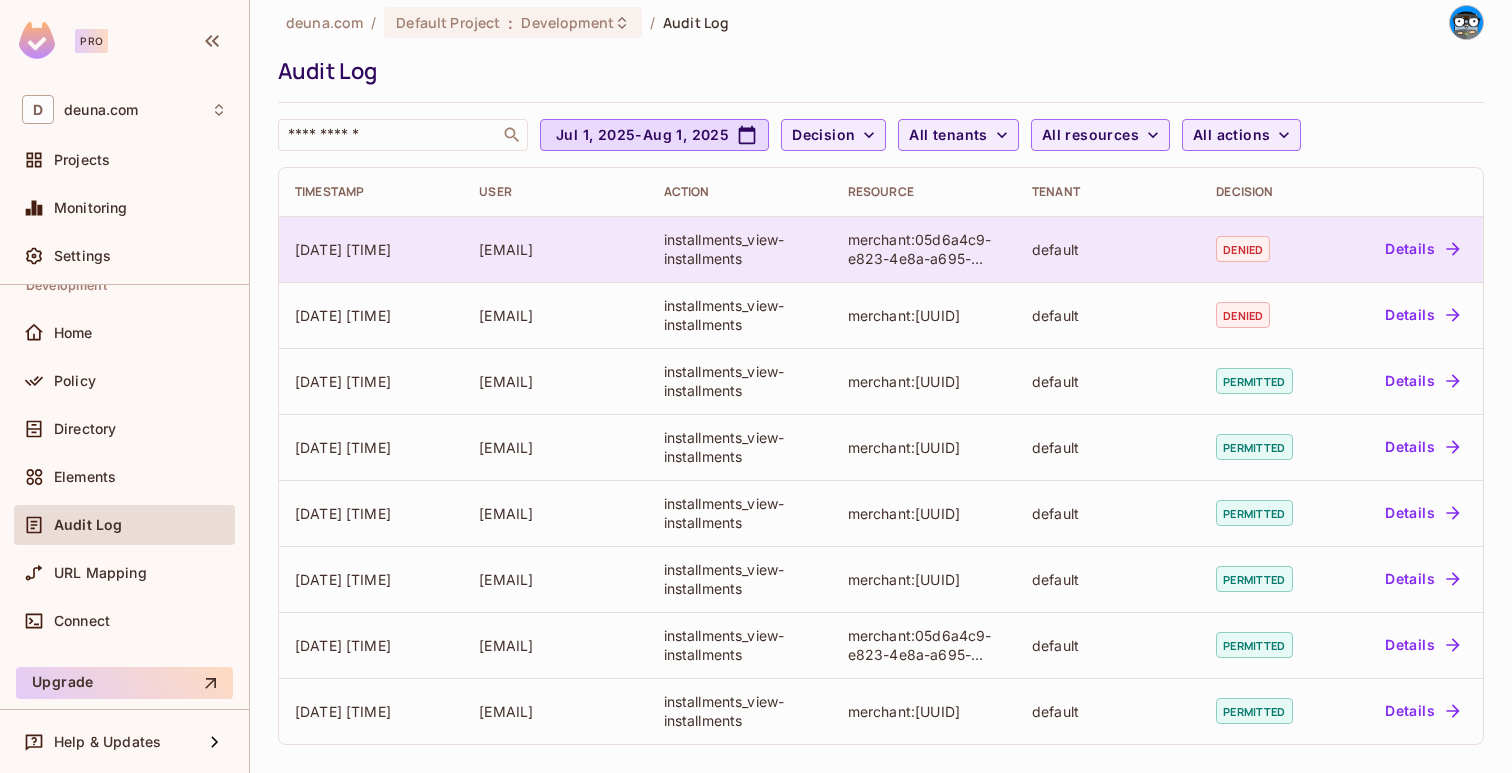 scroll, scrollTop: 0, scrollLeft: 0, axis: both 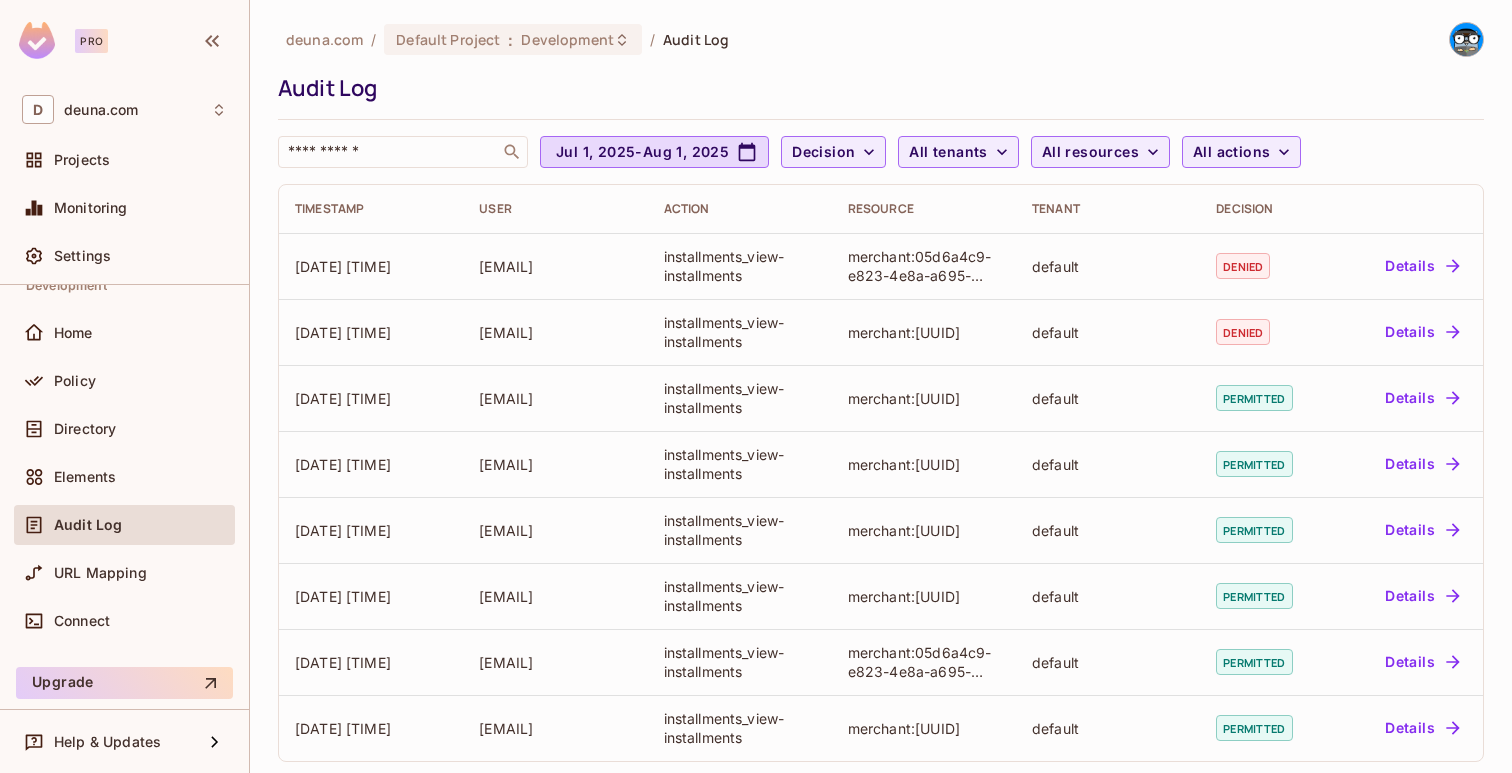 click on "Monitoring" at bounding box center (124, 212) 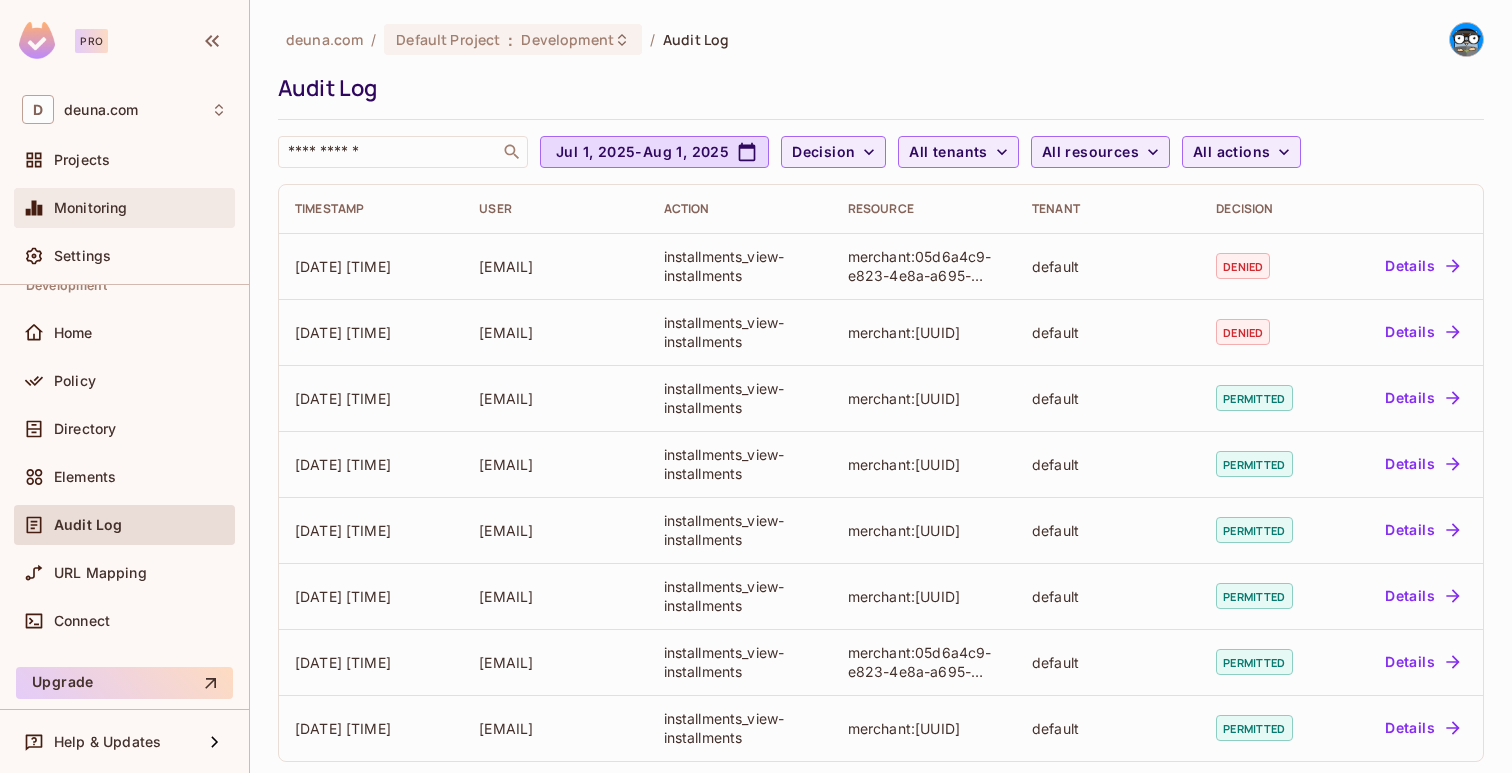 click on "Monitoring" at bounding box center [124, 208] 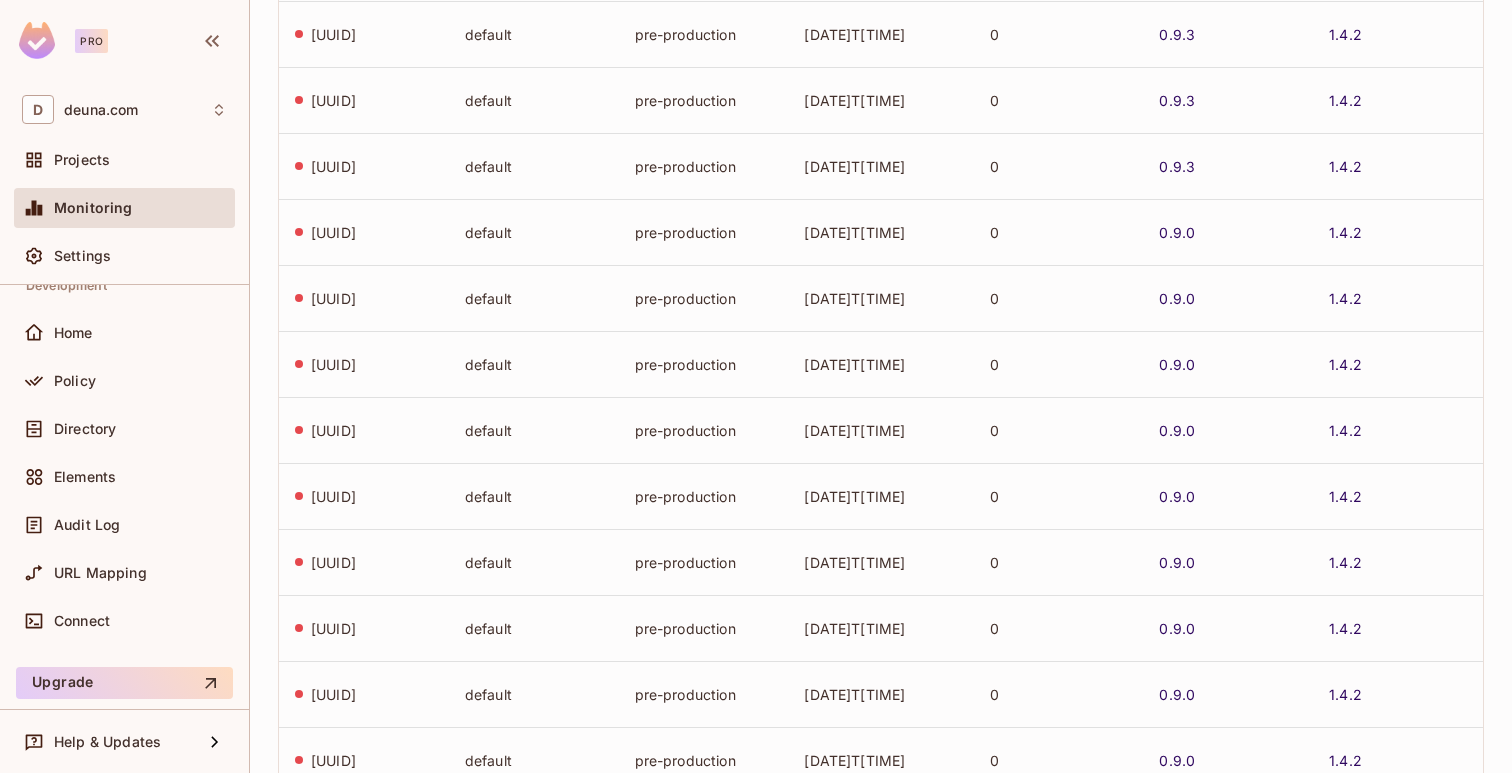 scroll, scrollTop: 0, scrollLeft: 0, axis: both 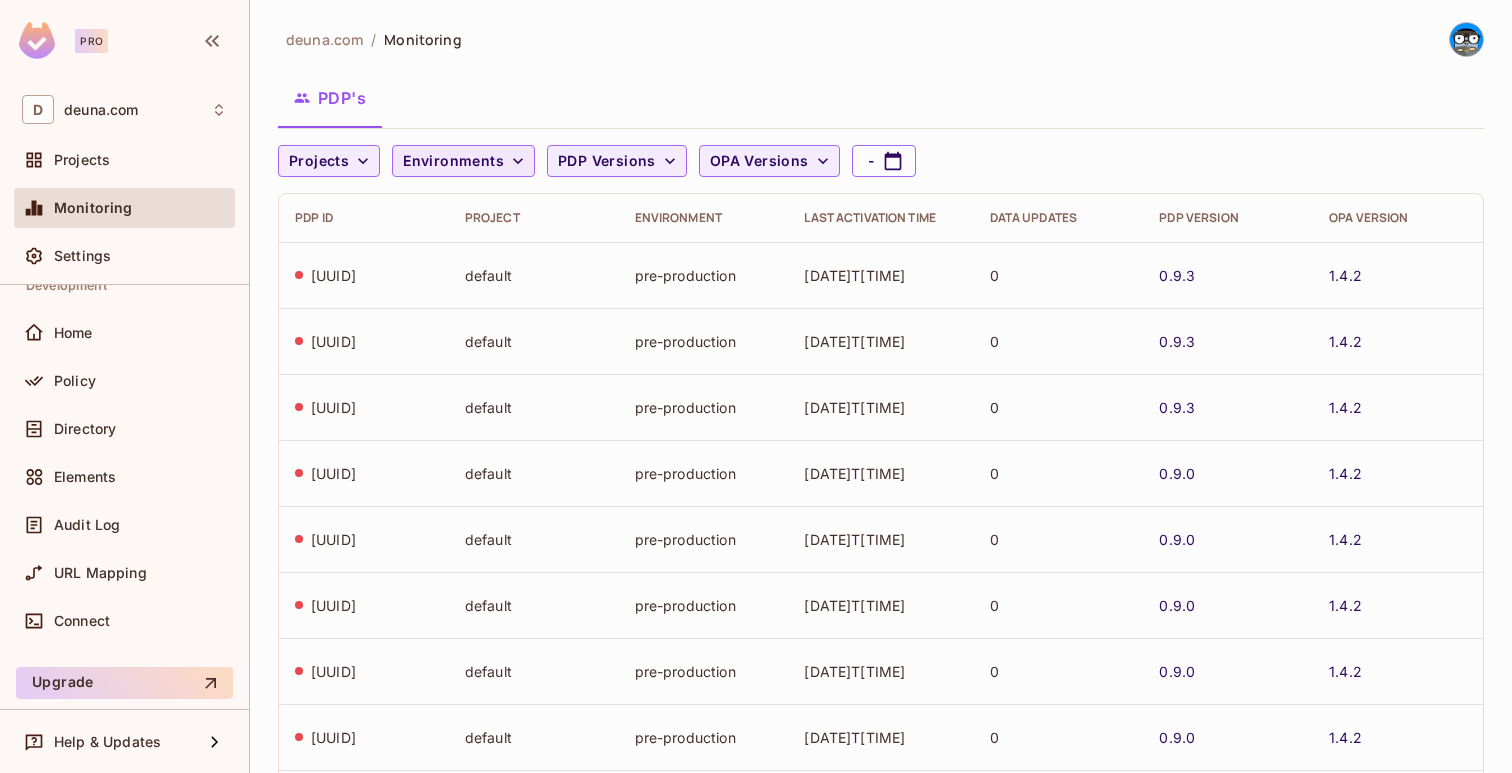 click 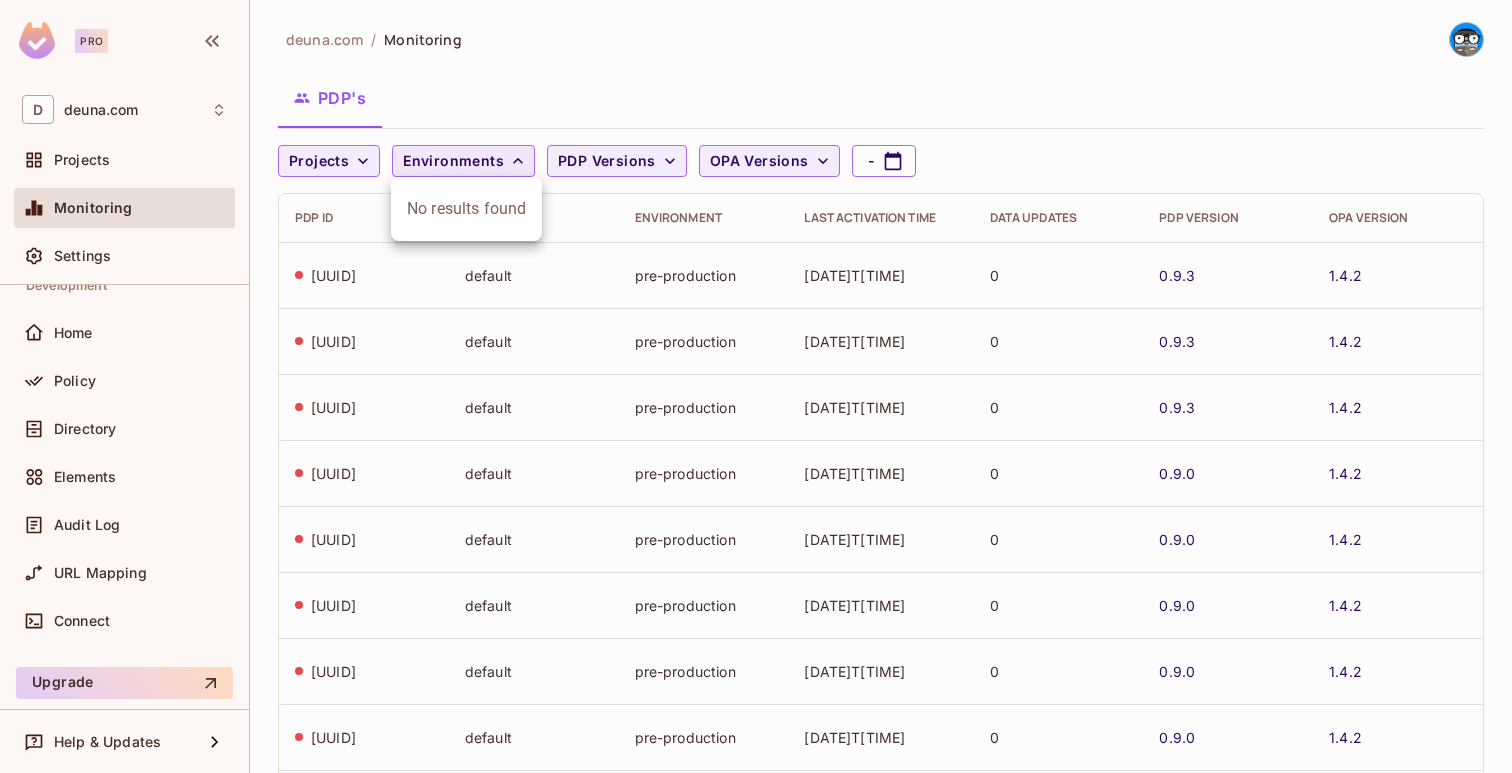 click at bounding box center [756, 386] 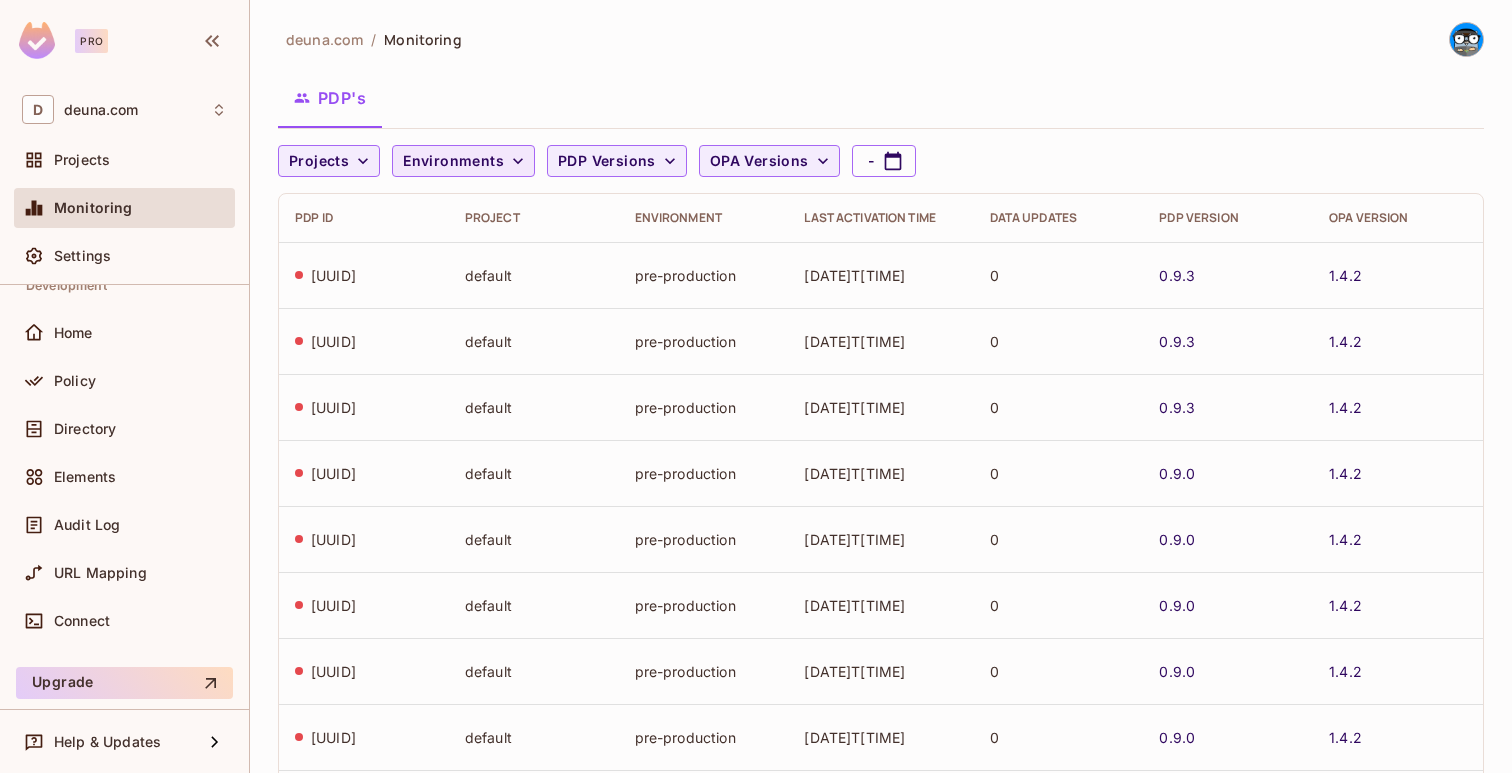 scroll, scrollTop: 570, scrollLeft: 0, axis: vertical 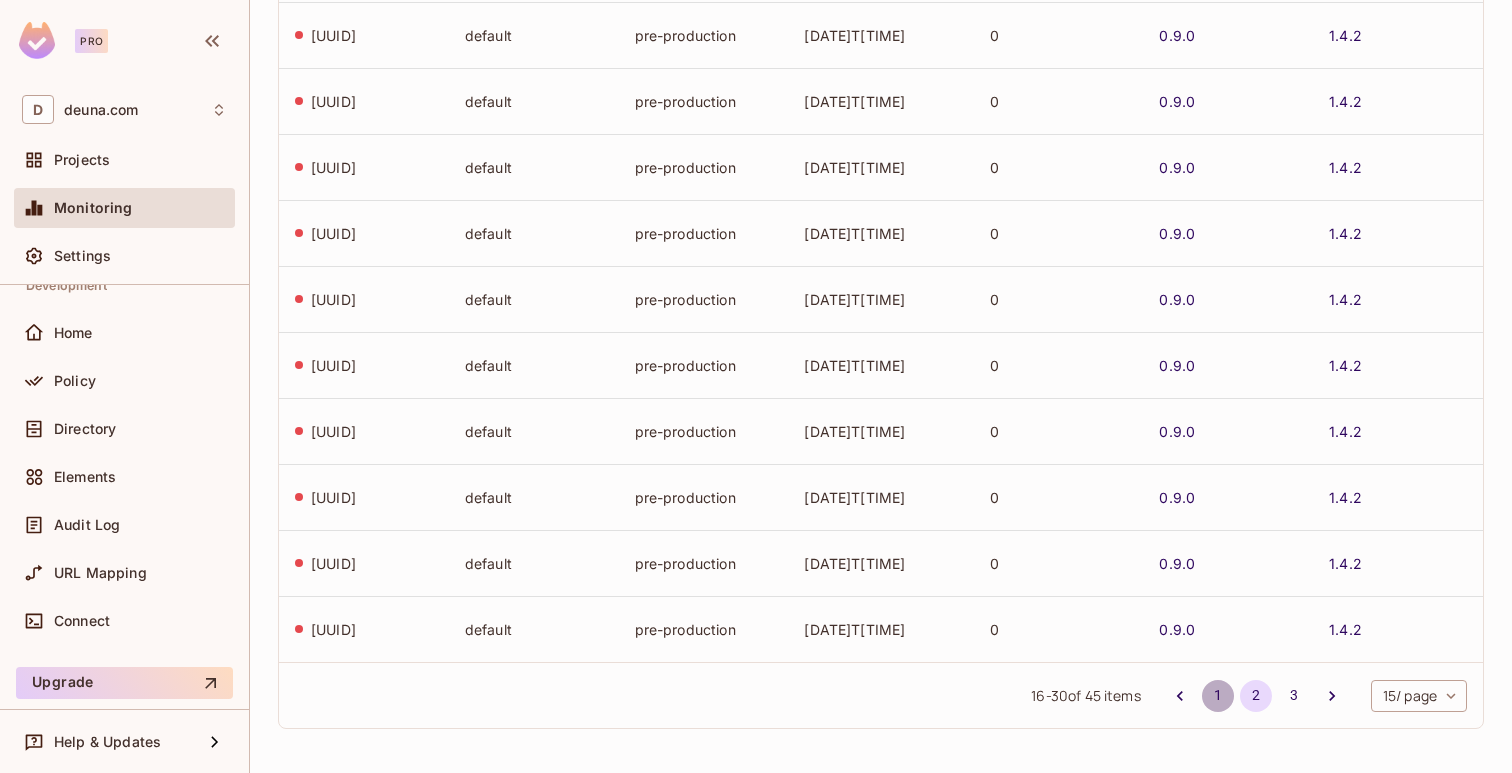 click on "1" at bounding box center [1218, 696] 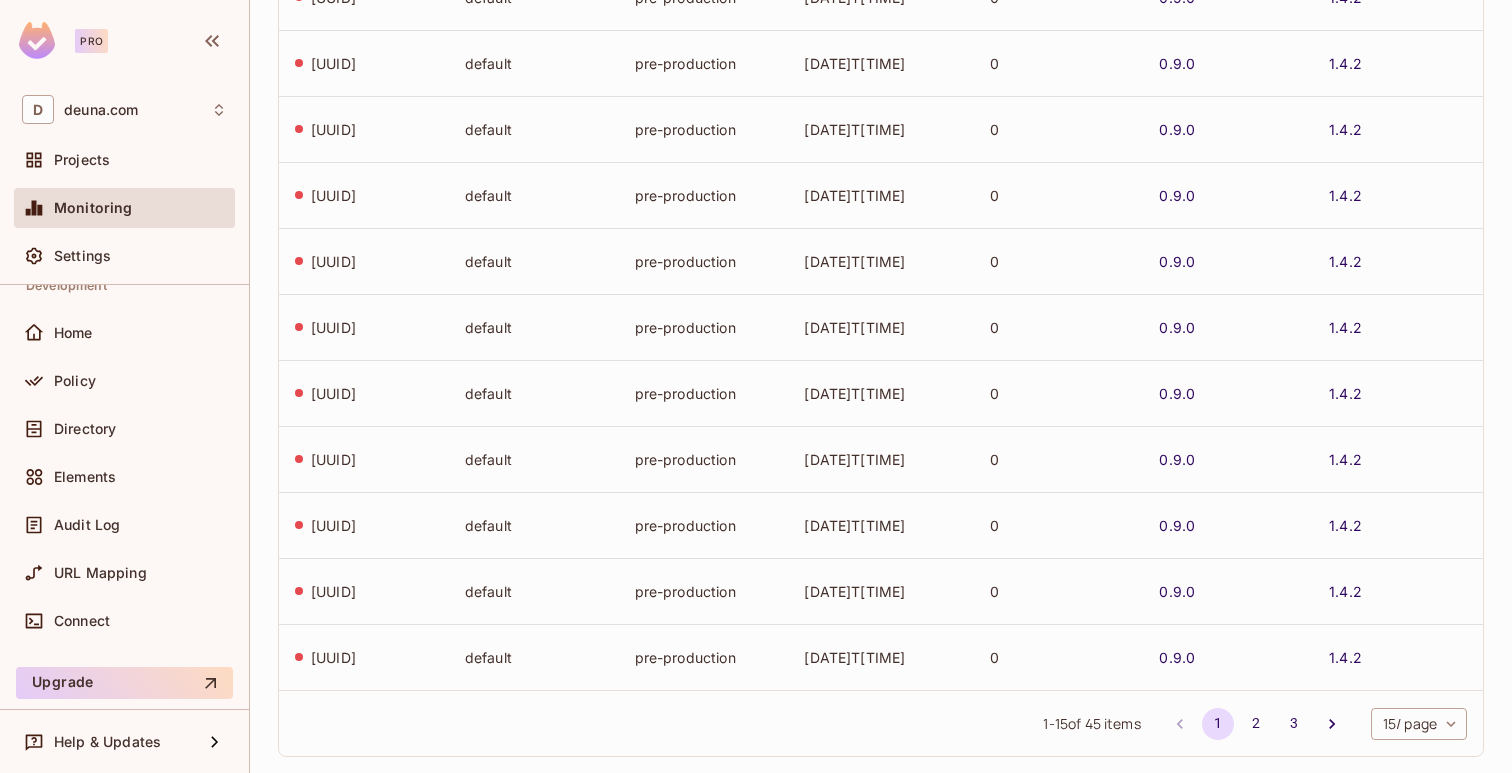 scroll, scrollTop: 570, scrollLeft: 0, axis: vertical 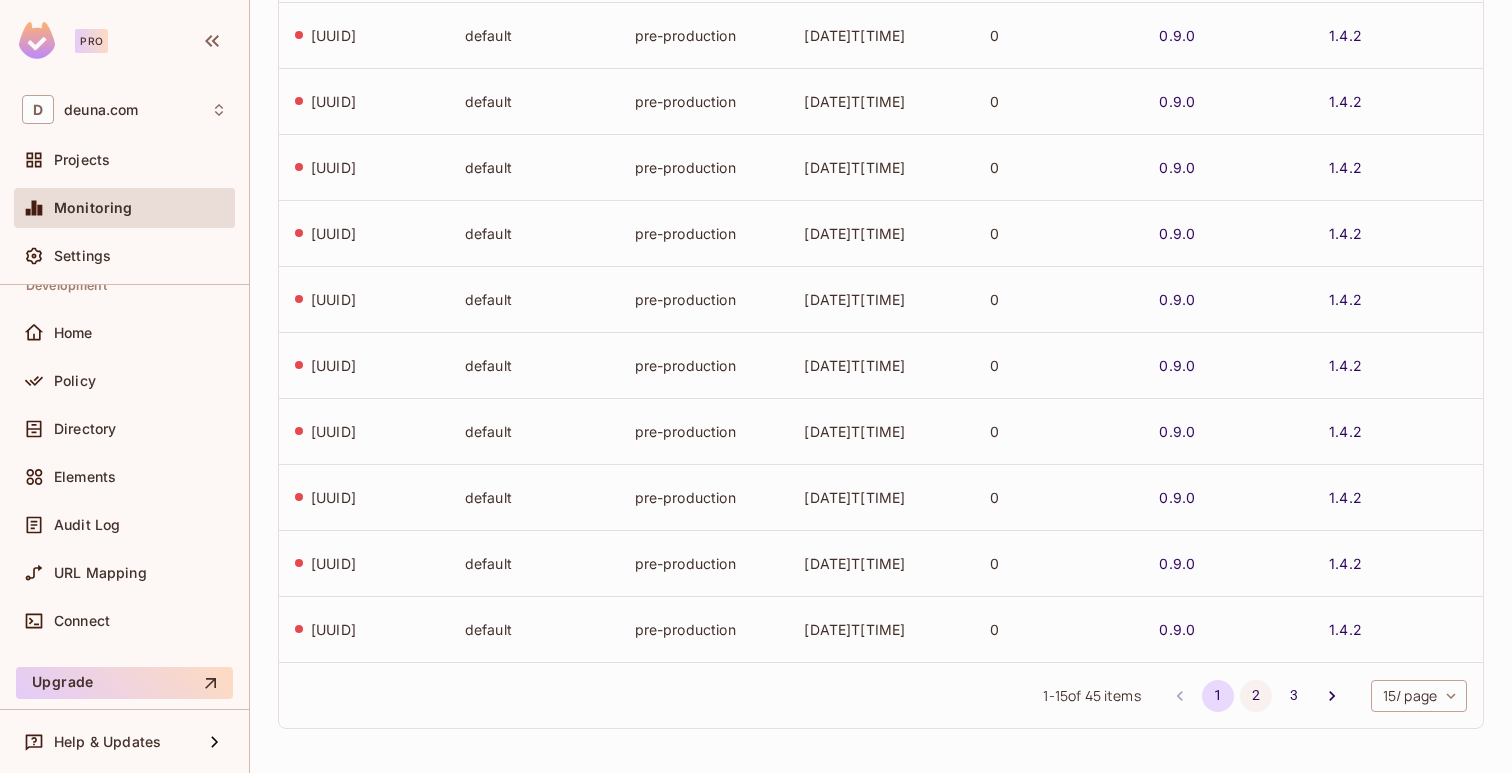 click on "2" at bounding box center (1256, 696) 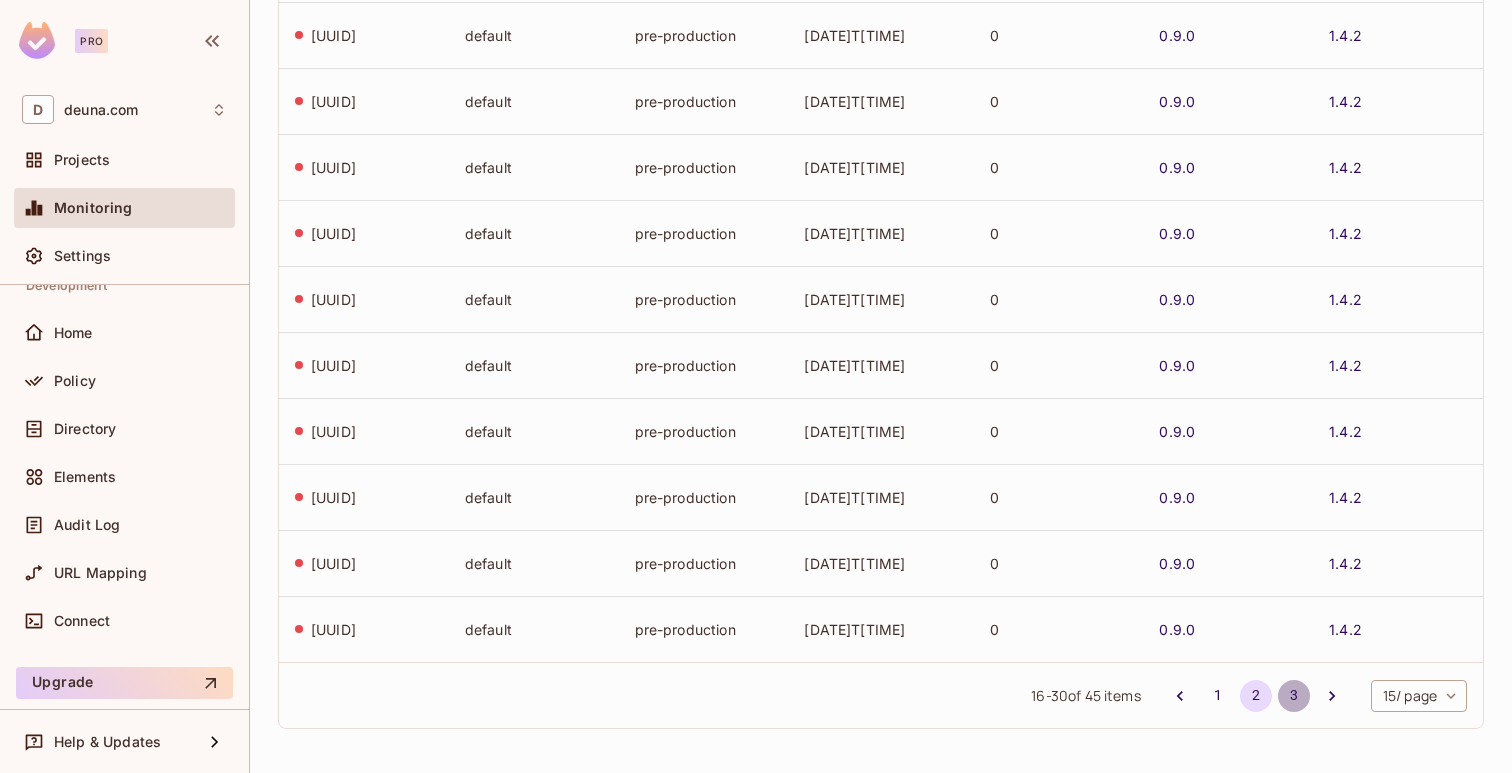 click on "3" at bounding box center [1294, 696] 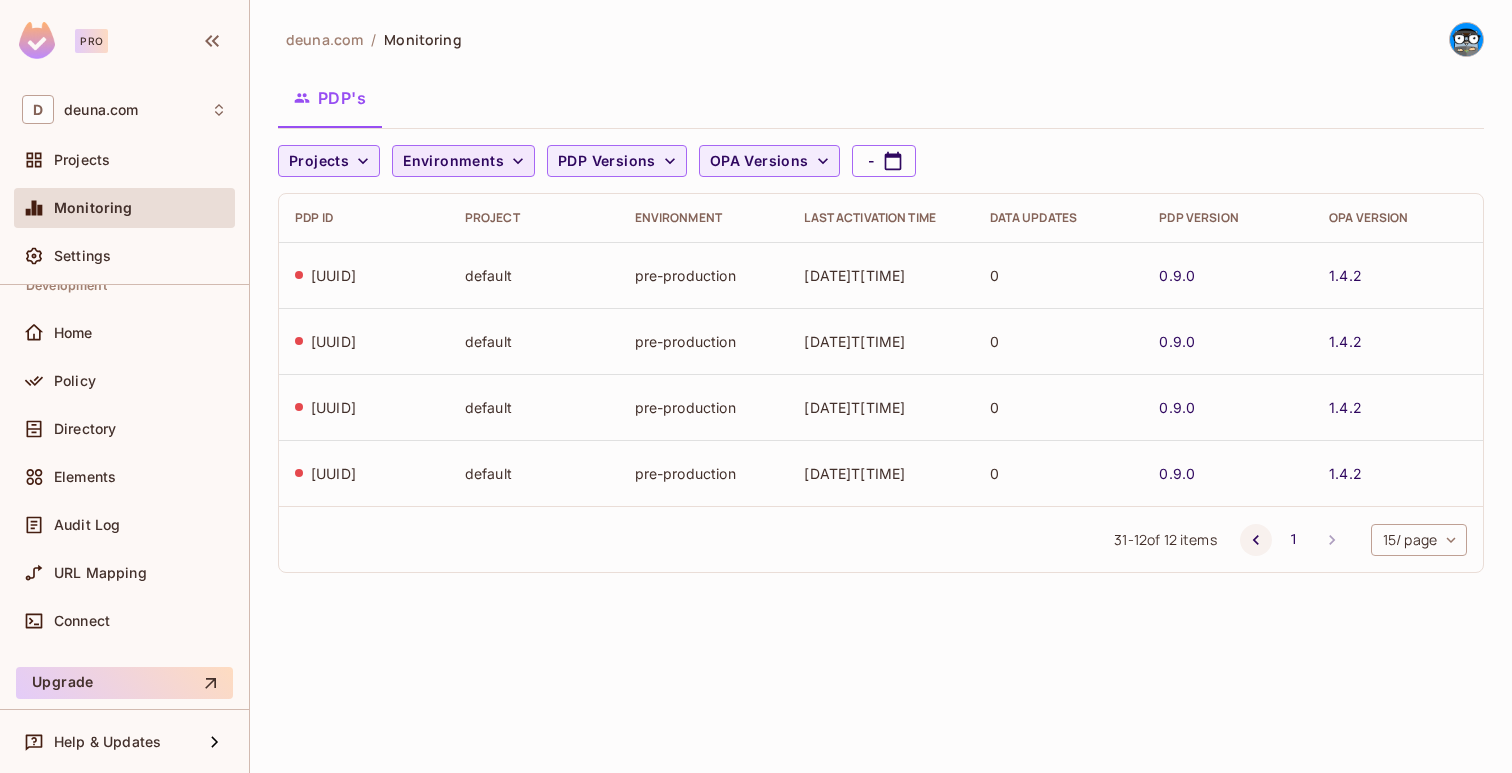 click at bounding box center (1256, 540) 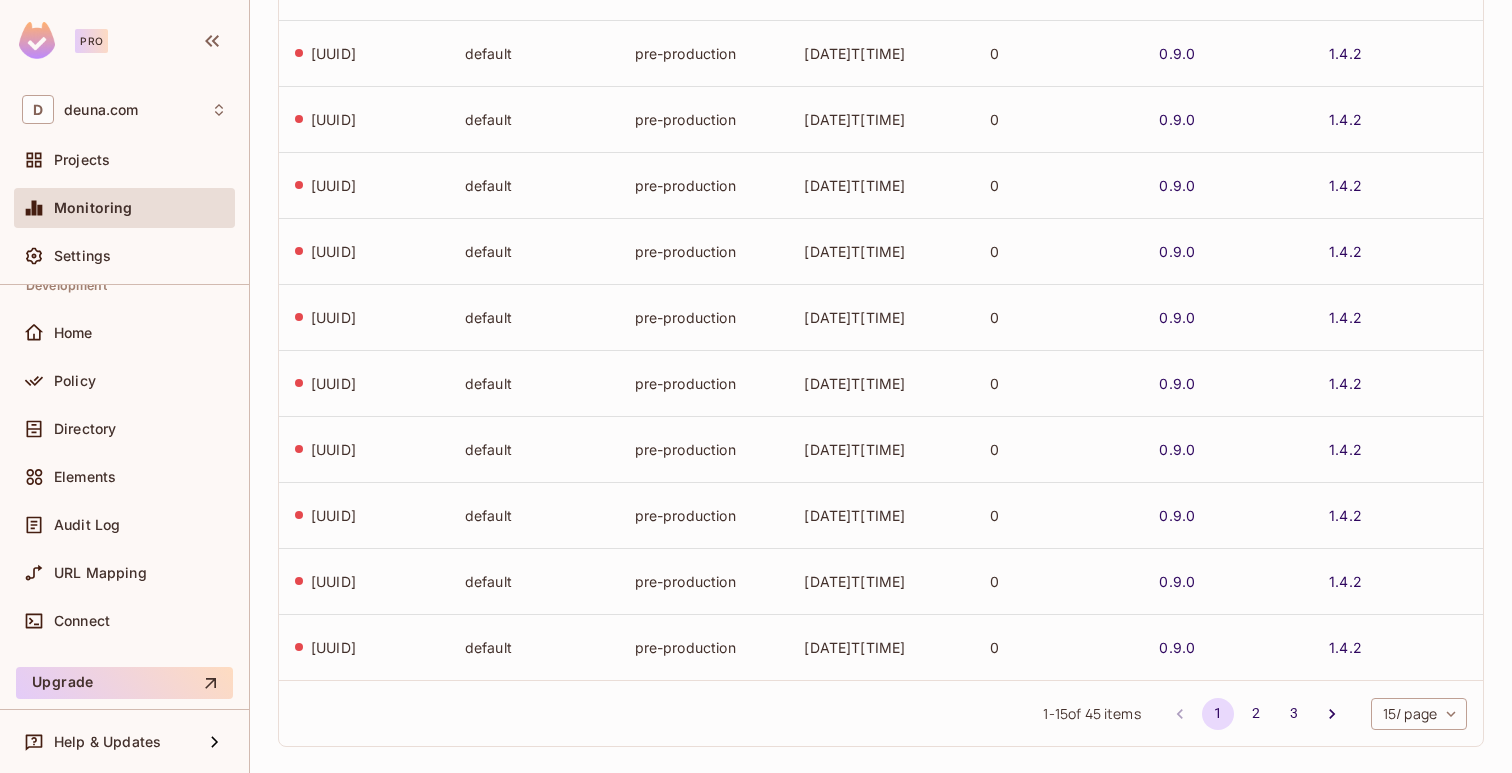 scroll, scrollTop: 570, scrollLeft: 0, axis: vertical 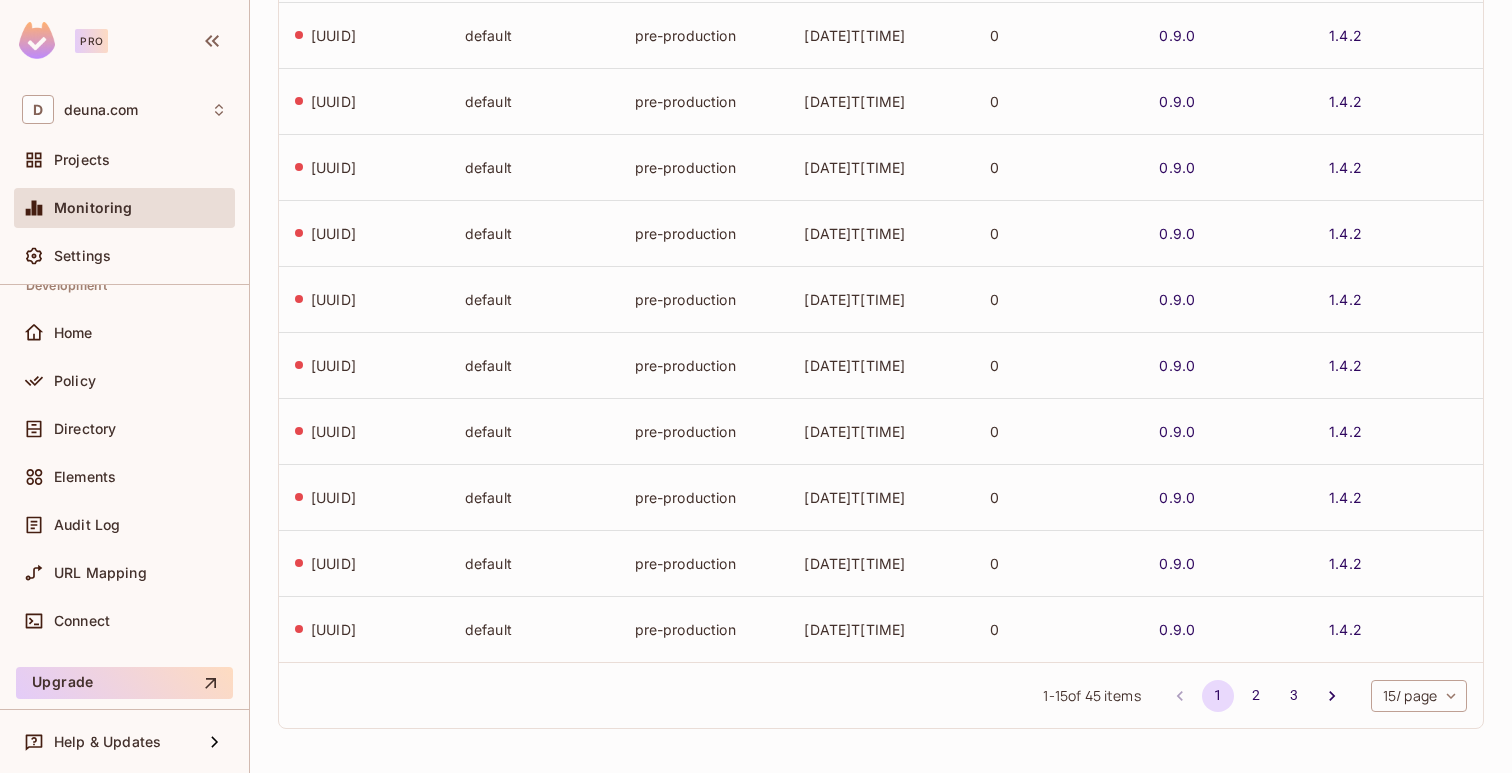 click at bounding box center (1180, 696) 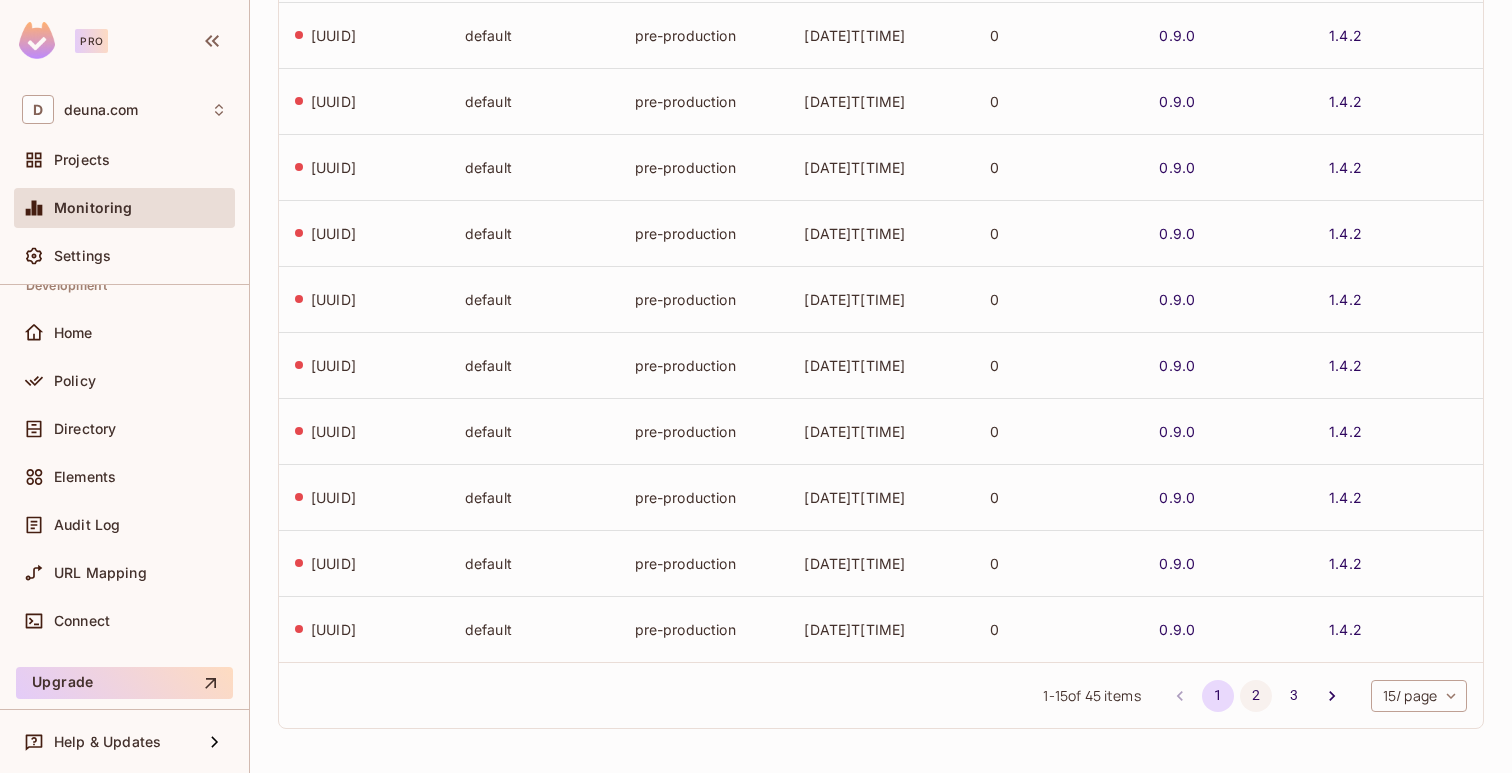 click on "2" at bounding box center [1256, 696] 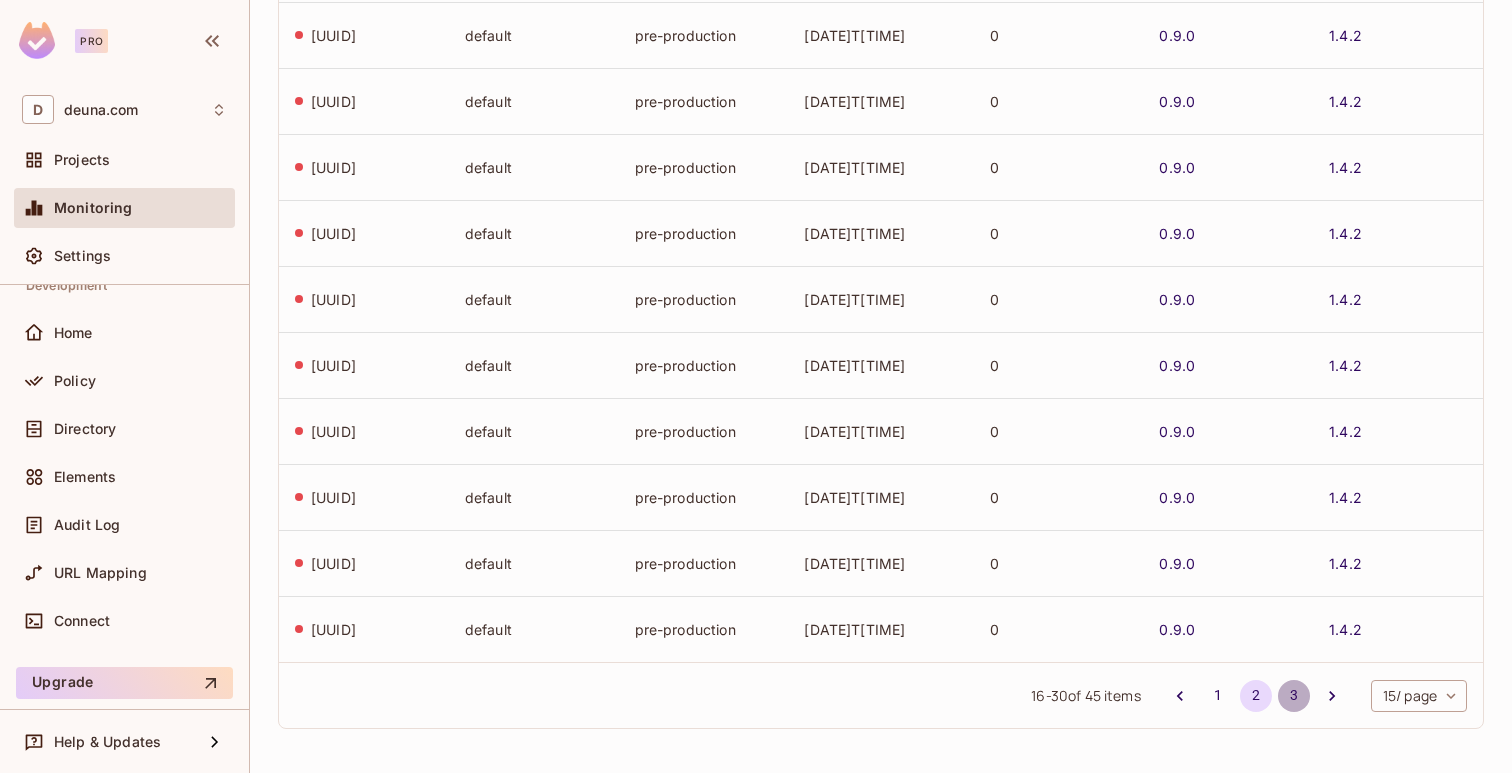 click on "3" at bounding box center [1294, 696] 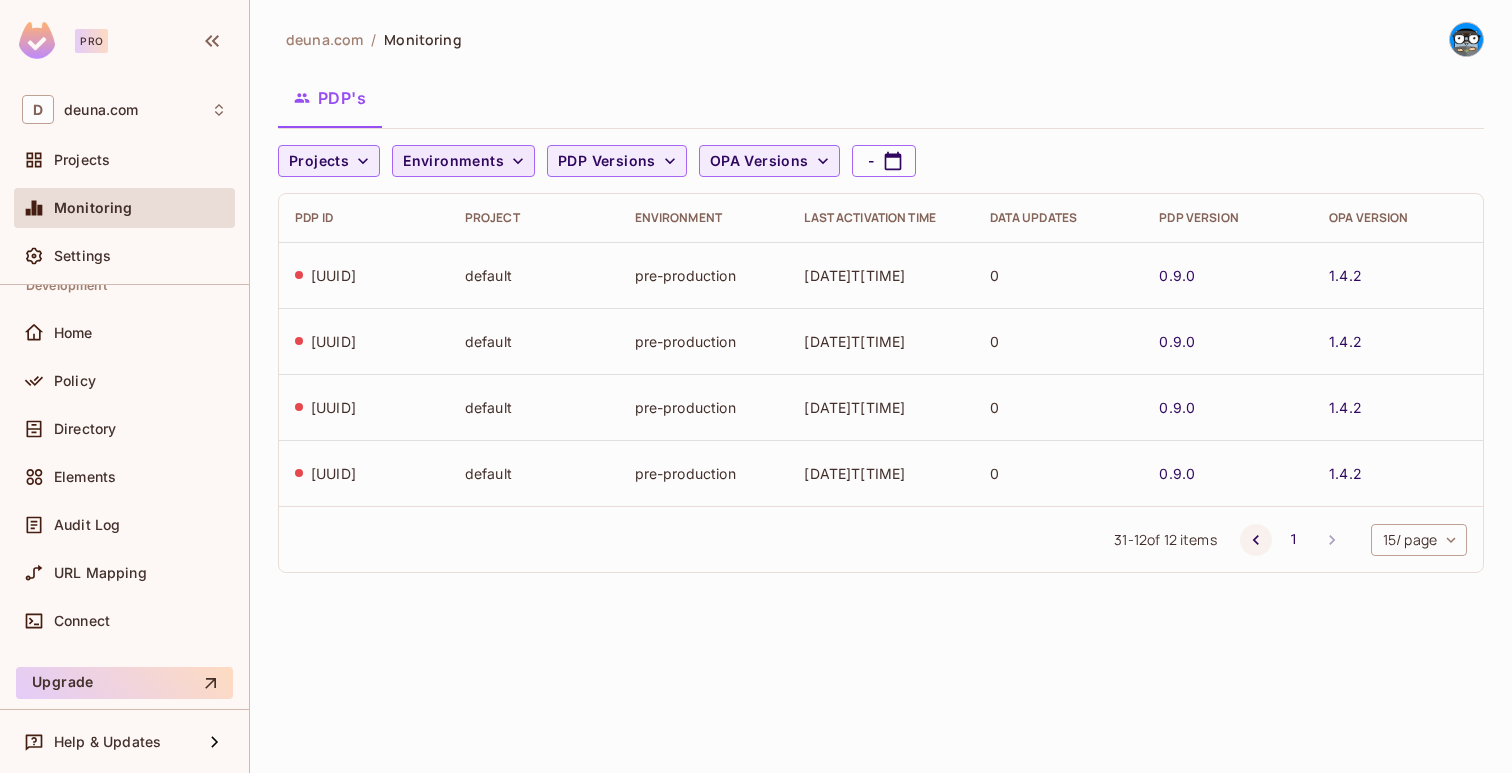 click 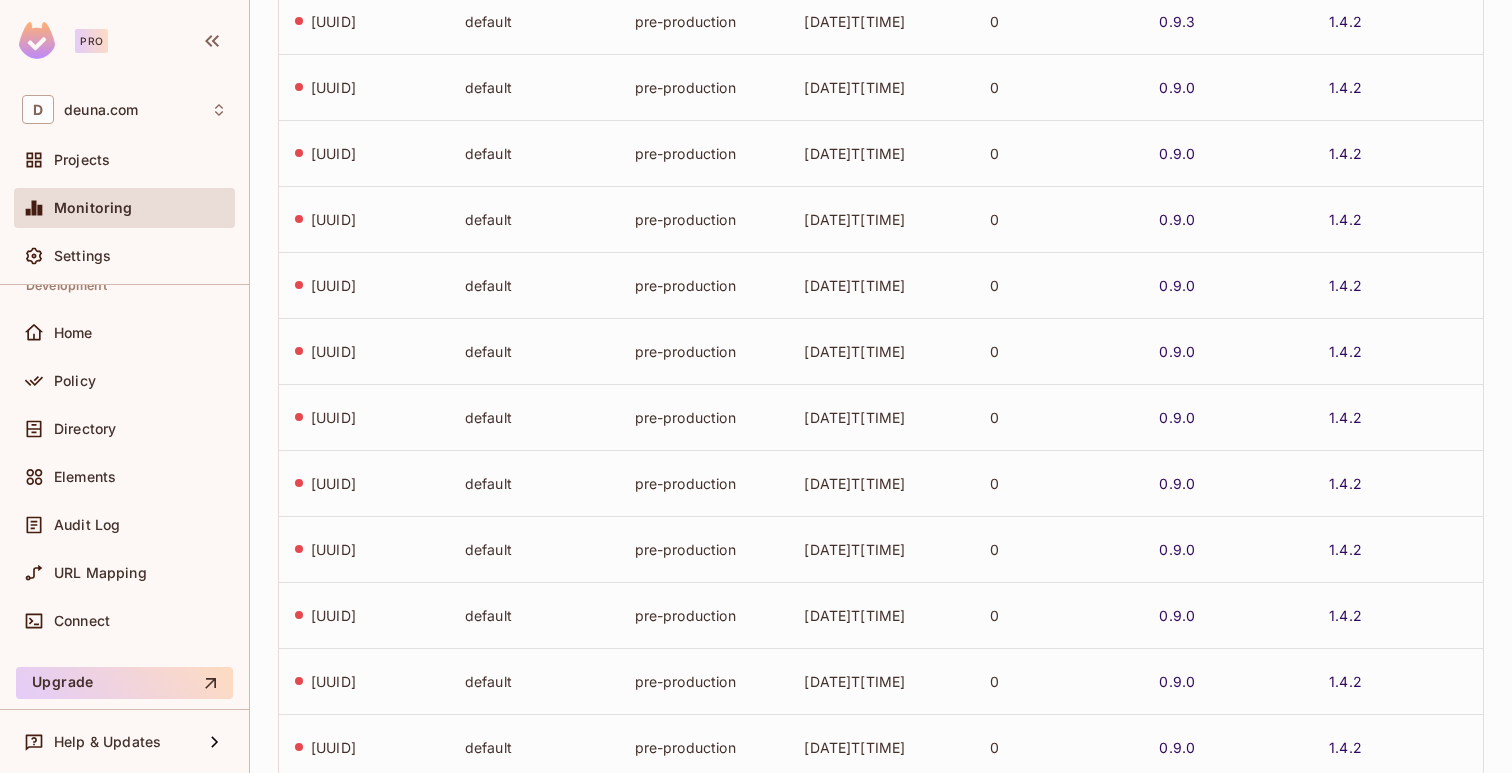 scroll, scrollTop: 0, scrollLeft: 0, axis: both 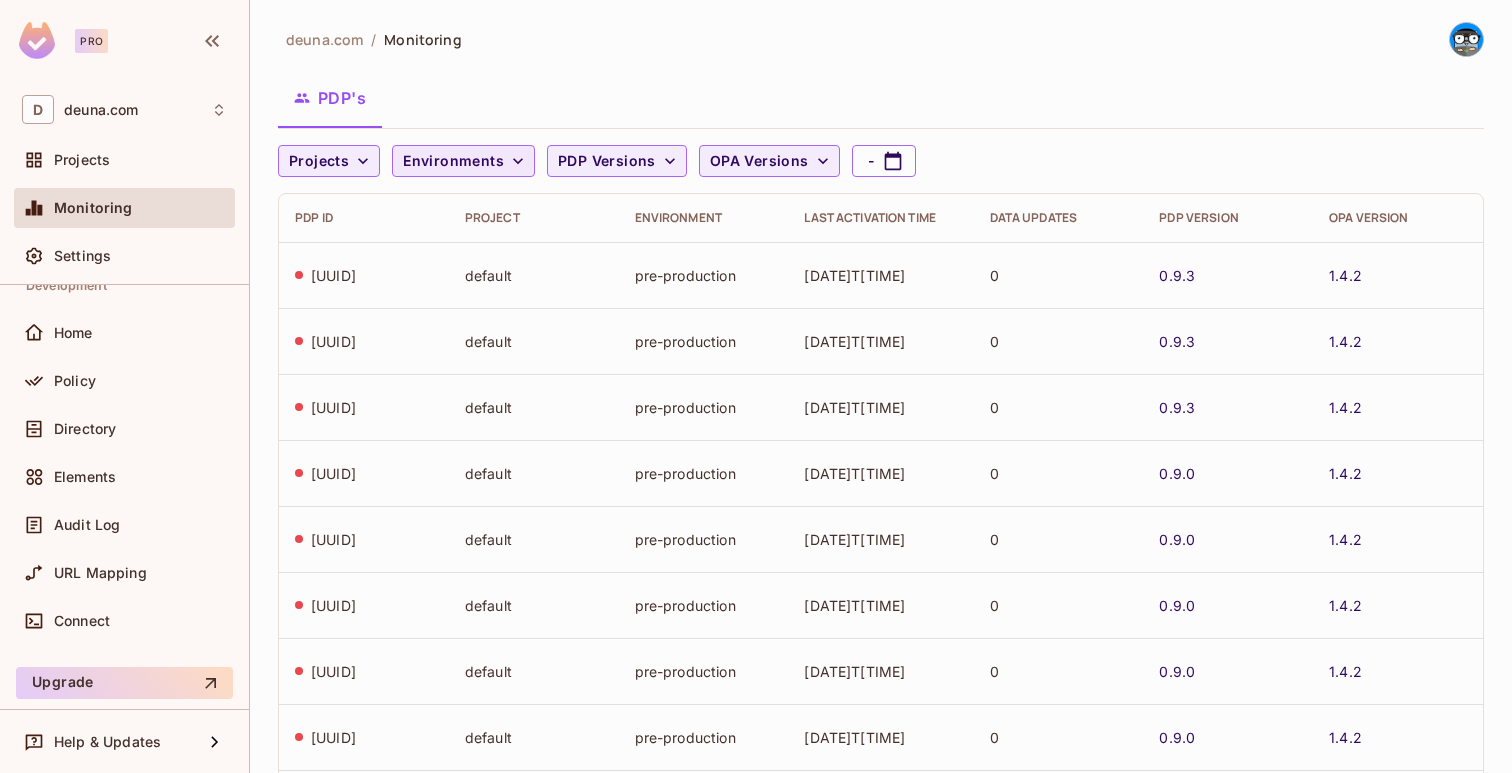 click on "0.9.3" at bounding box center (1228, 275) 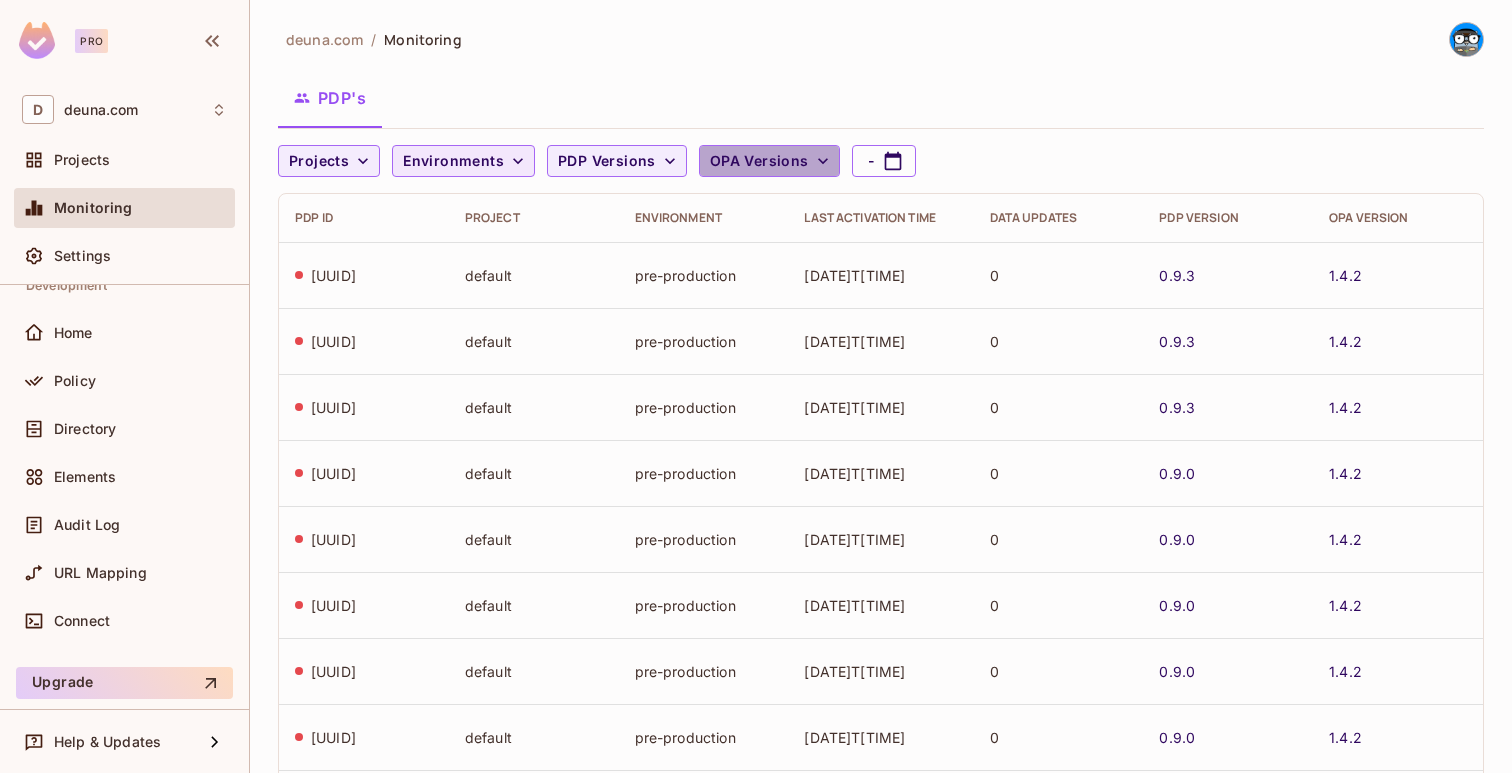 click on "OPA Versions" at bounding box center [759, 161] 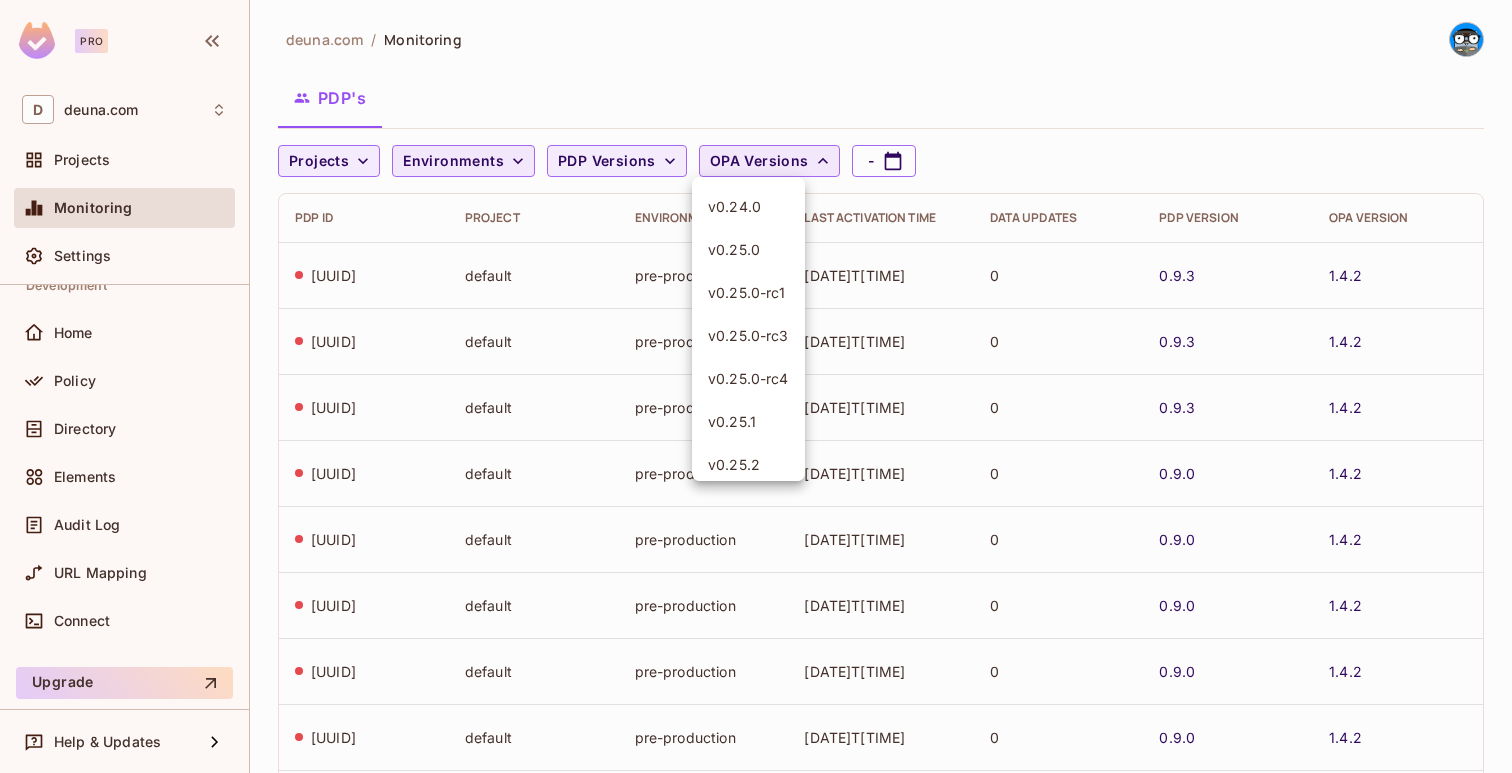click at bounding box center [756, 386] 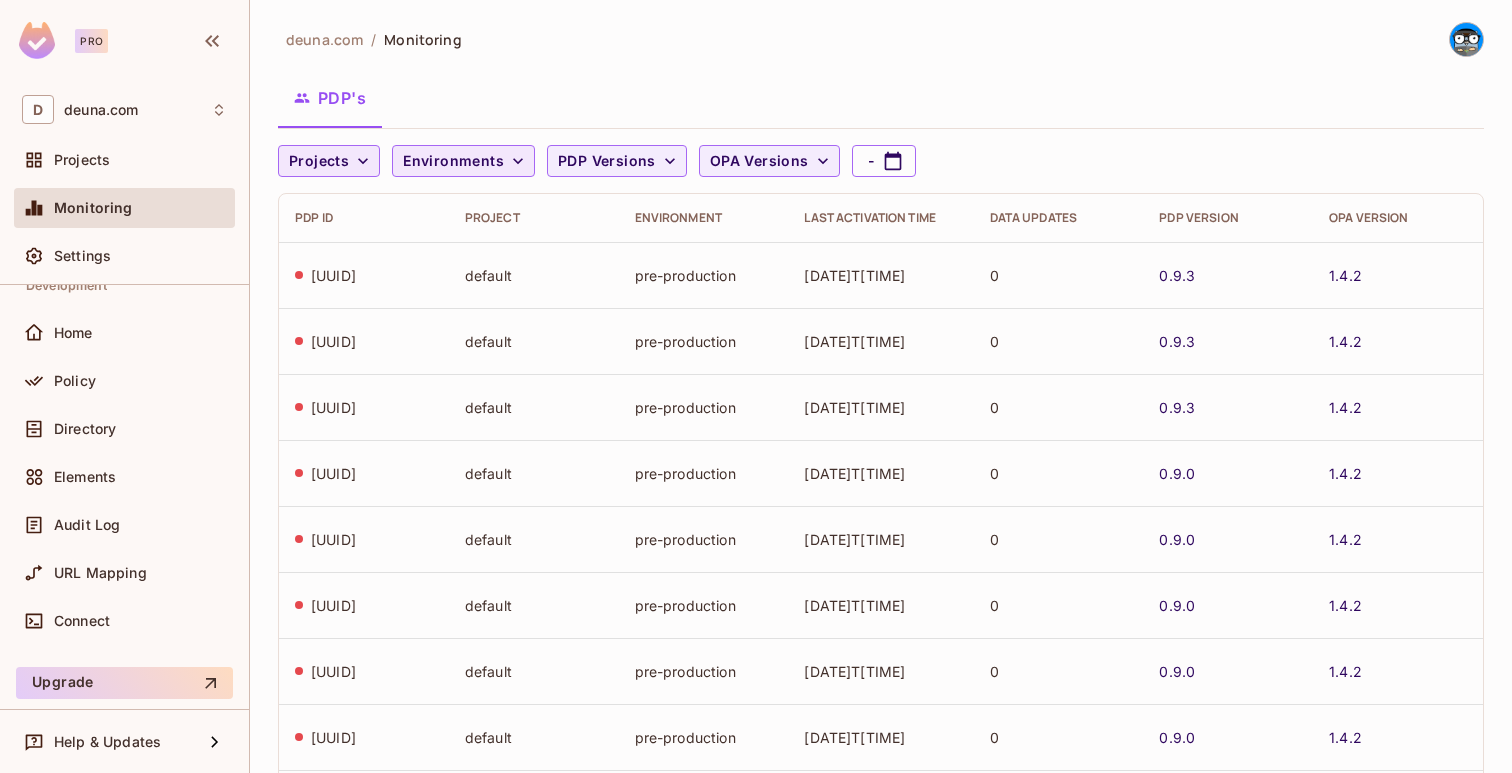 click on "Projects" at bounding box center [319, 161] 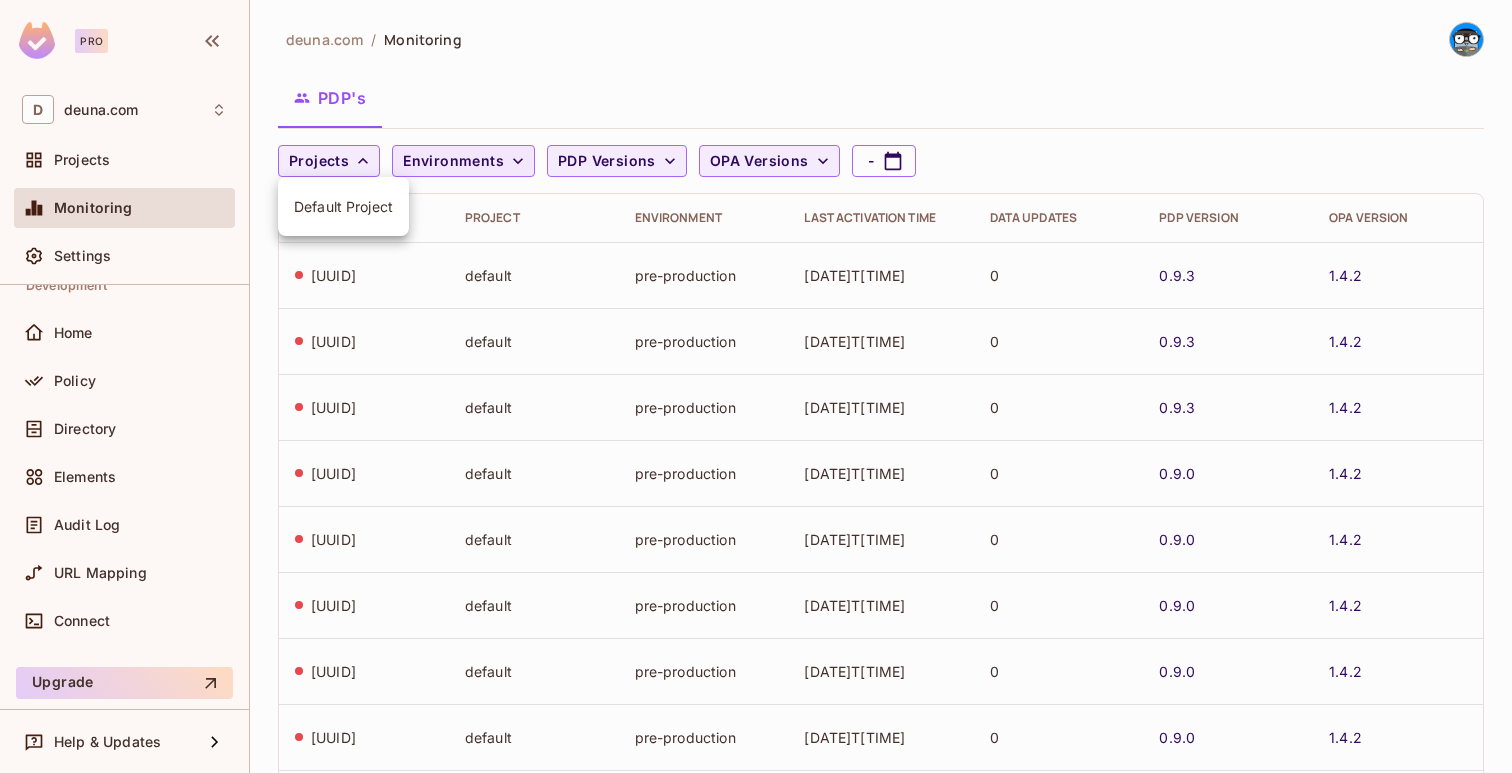 click on "Default Project" at bounding box center [343, 206] 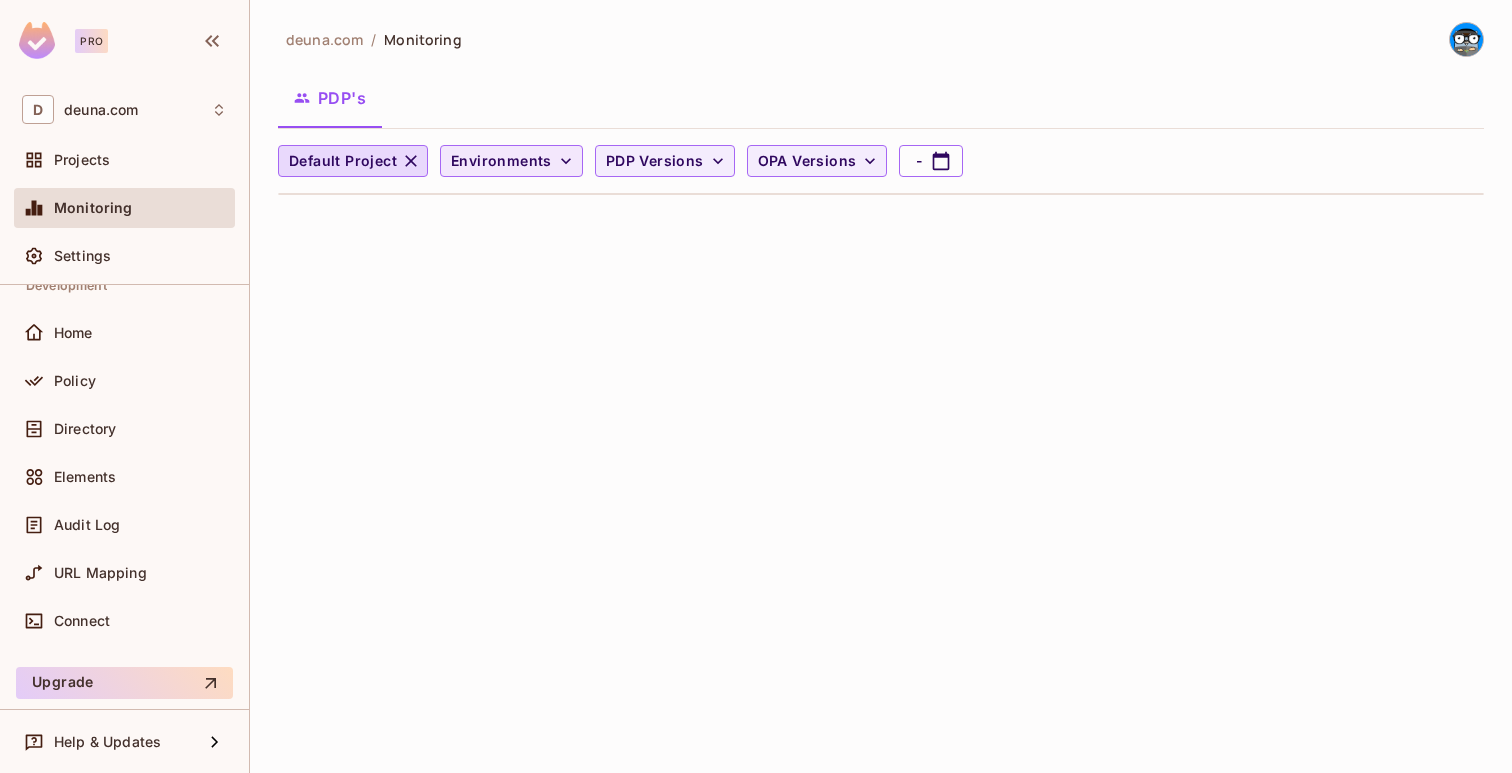 click on "Environments" at bounding box center (511, 161) 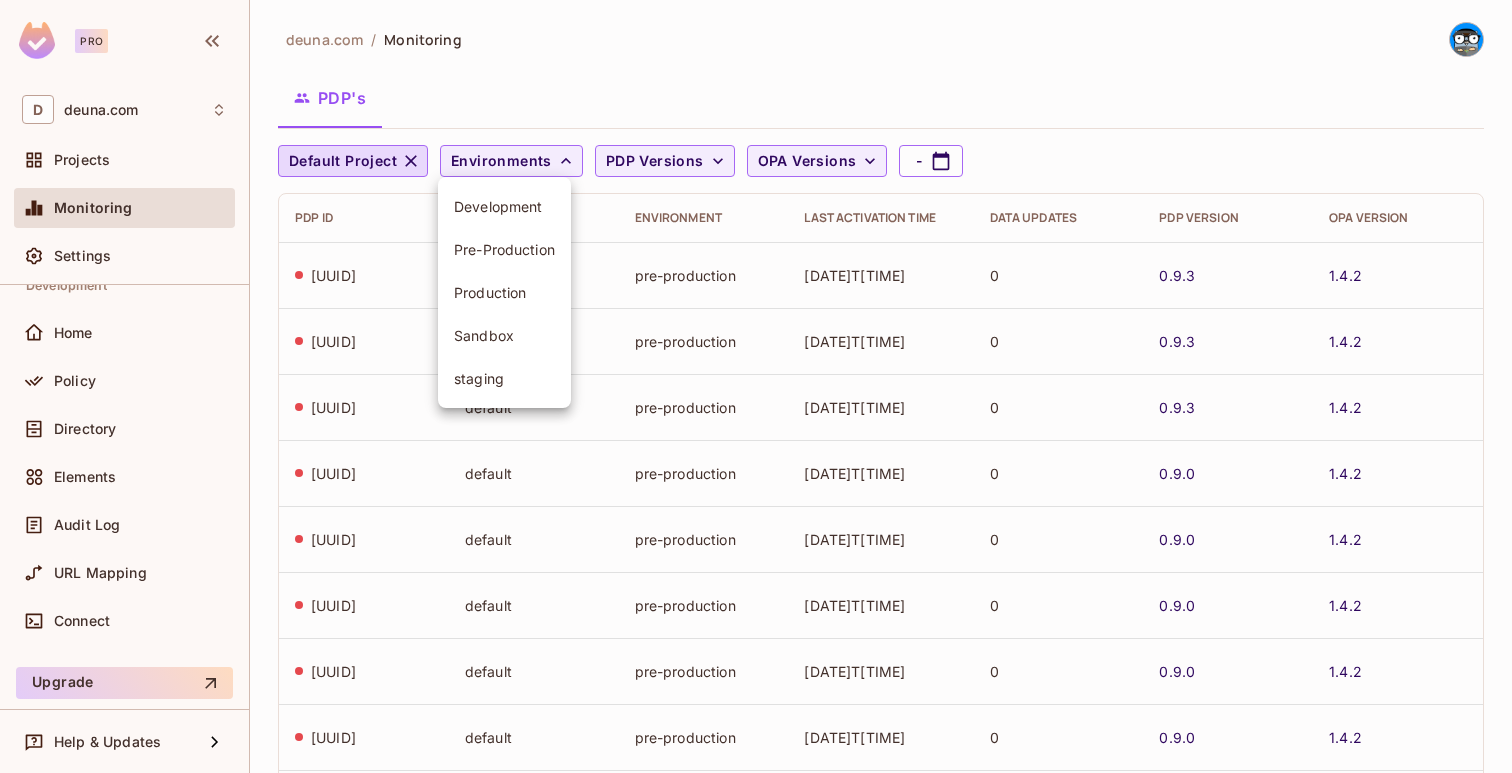 click on "Development" at bounding box center (504, 206) 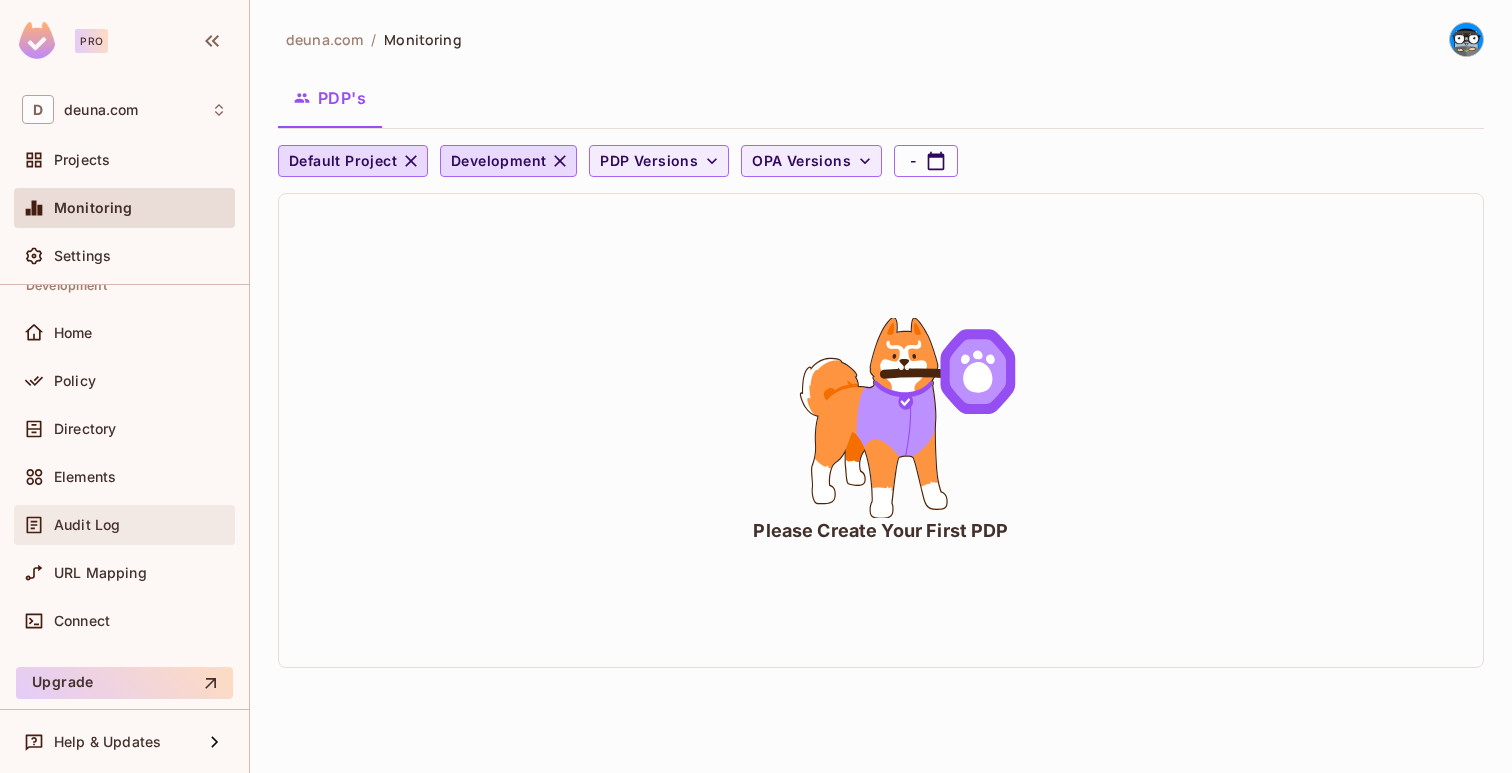 click on "Audit Log" at bounding box center [87, 525] 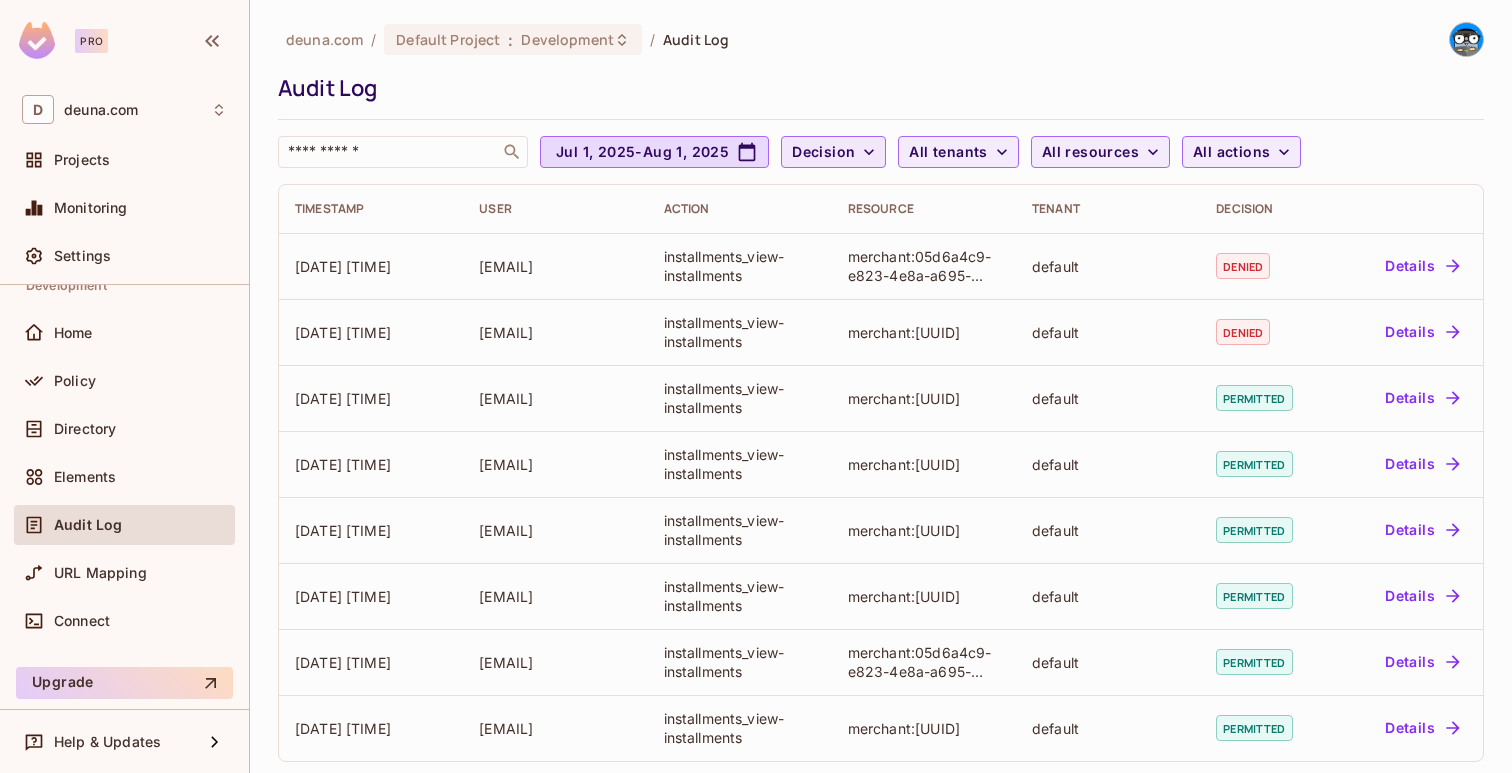 click on "Decision" at bounding box center [823, 152] 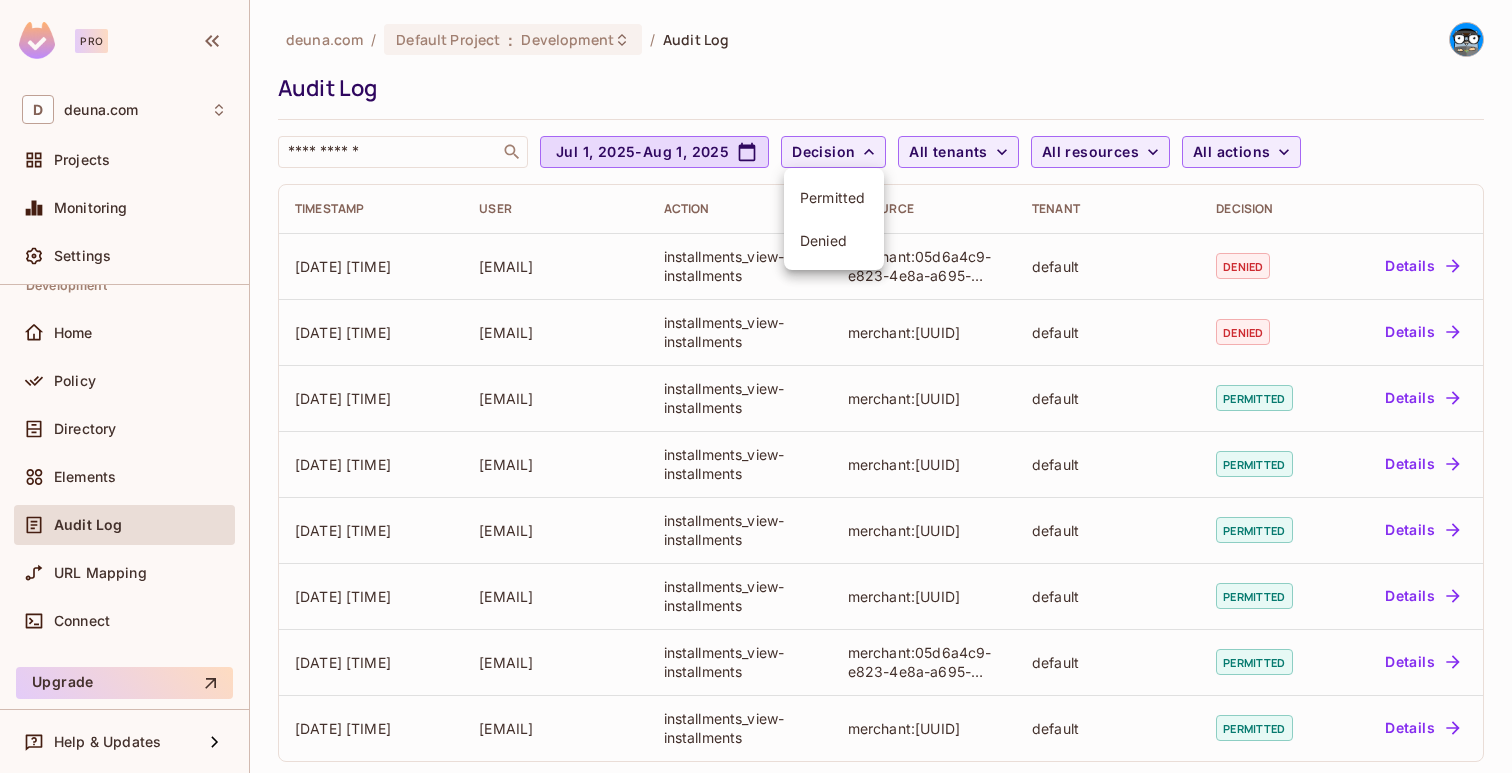 click at bounding box center (756, 386) 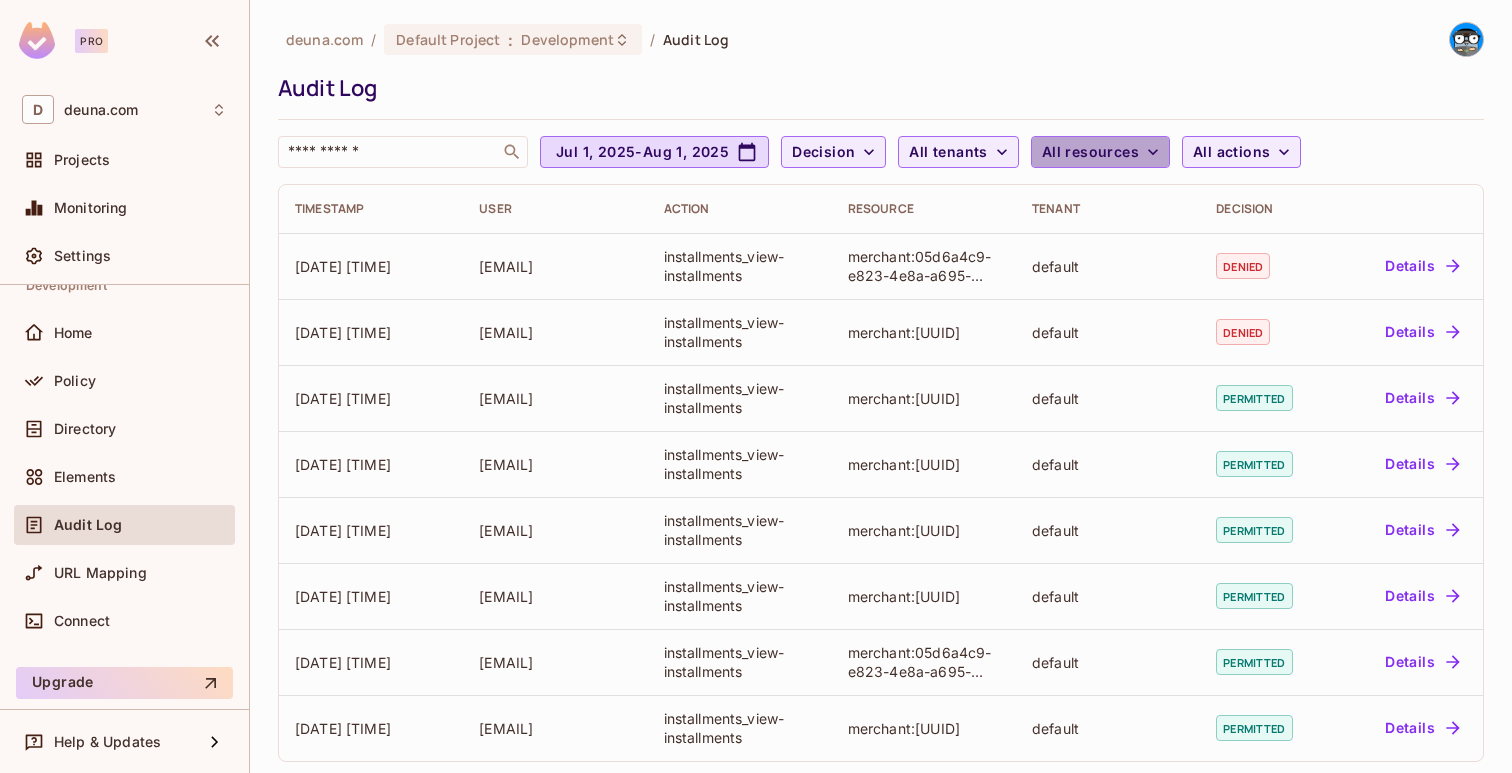 click on "All resources" at bounding box center (1090, 152) 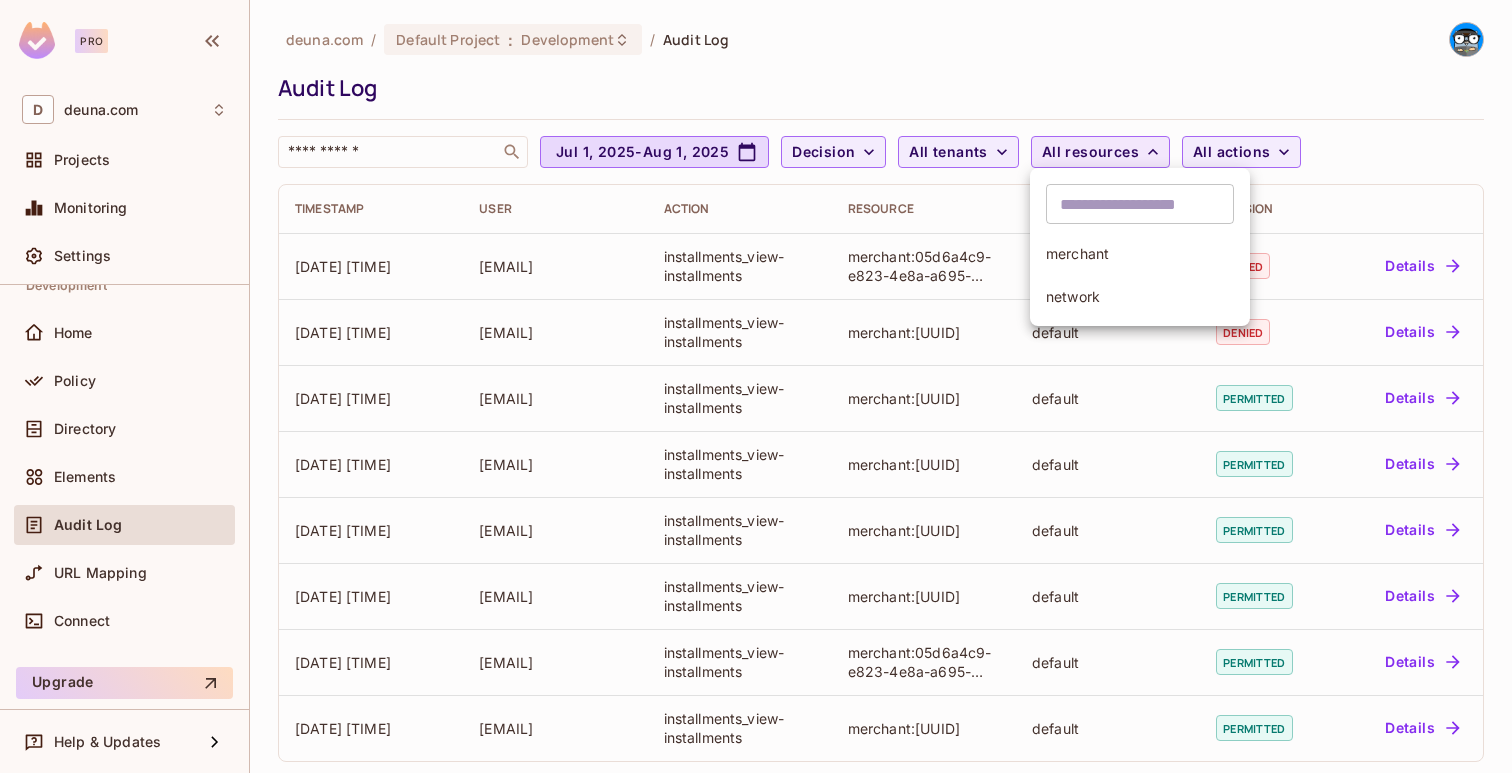 click at bounding box center (756, 386) 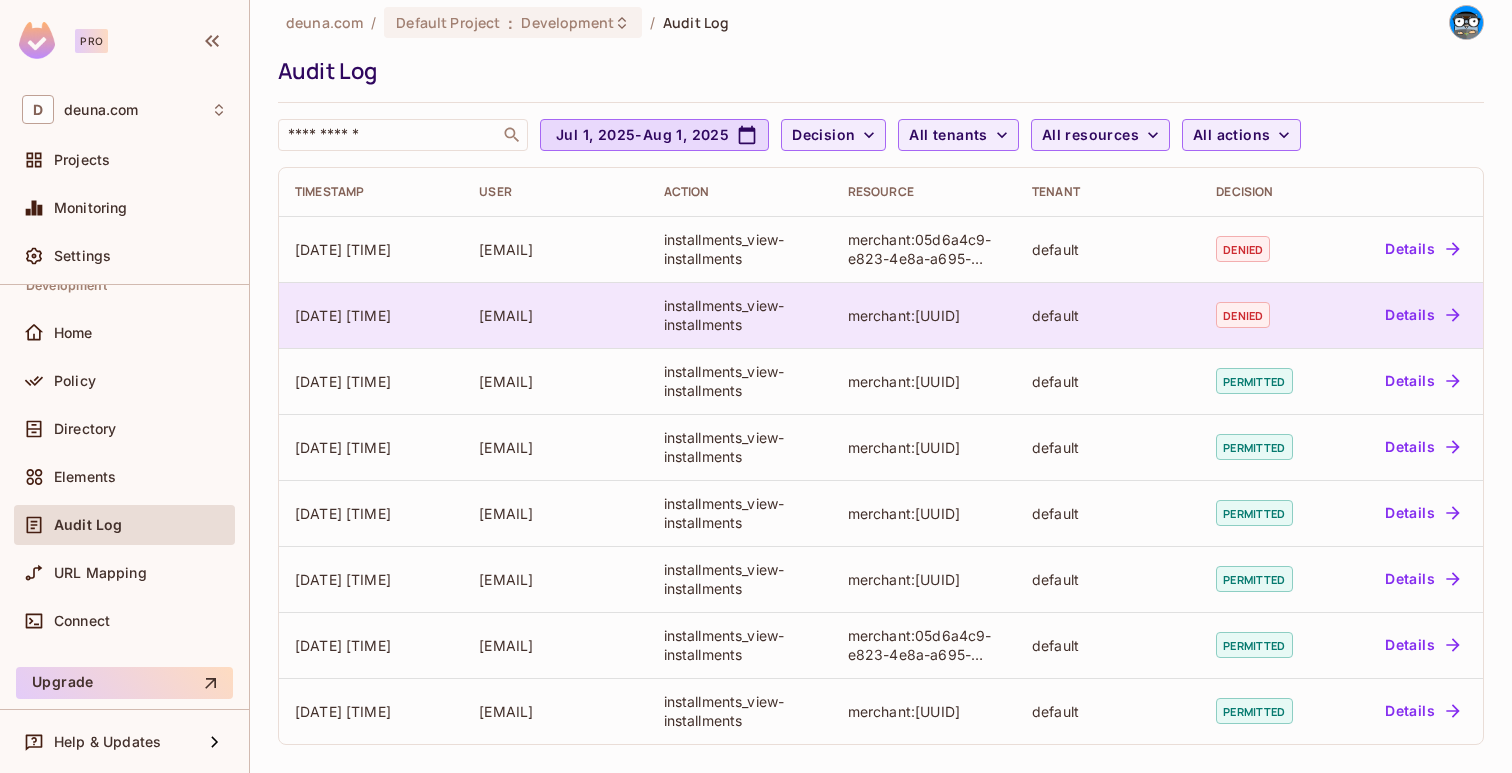 scroll, scrollTop: 0, scrollLeft: 0, axis: both 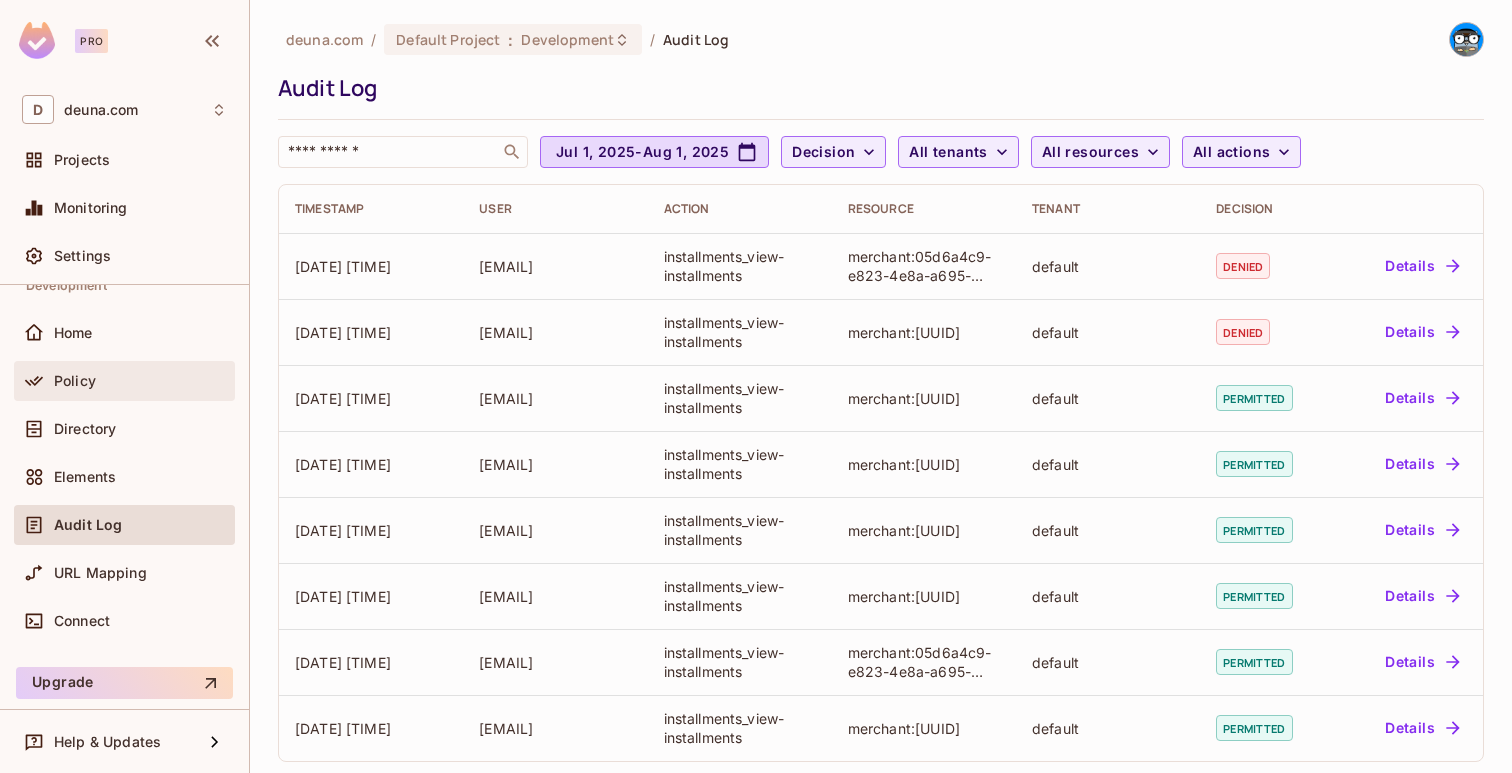 click on "Policy" at bounding box center [140, 381] 